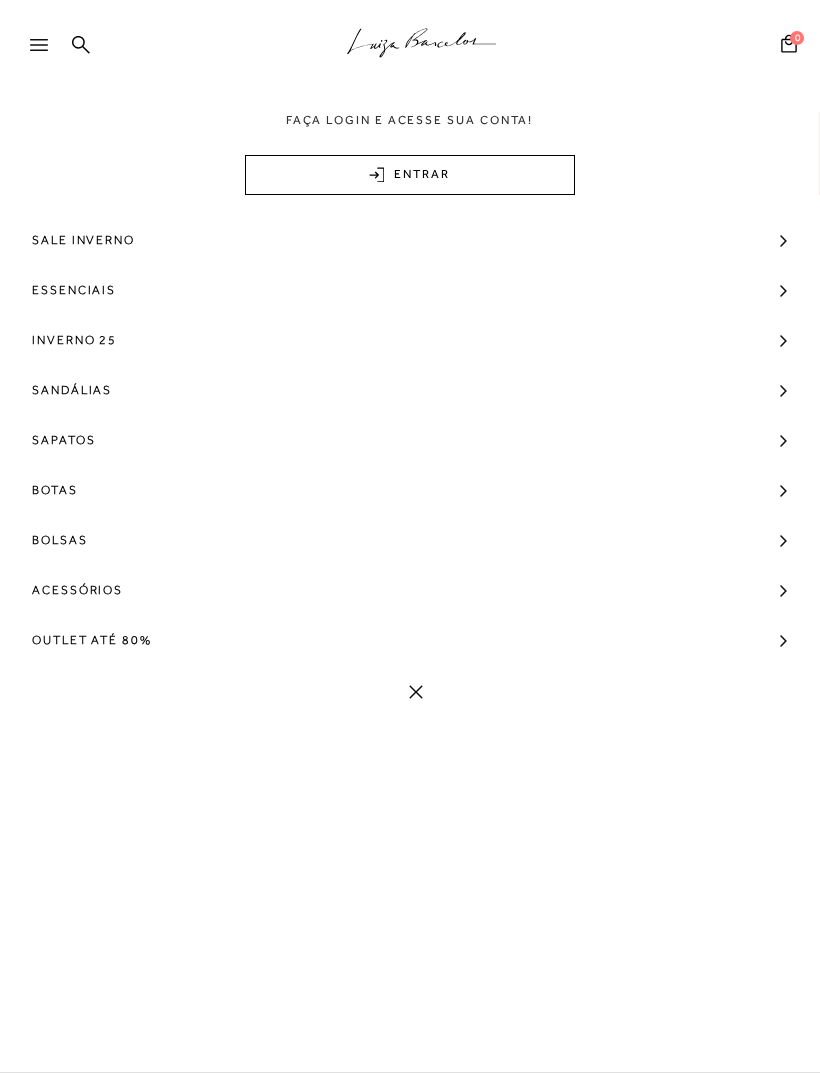 scroll, scrollTop: 0, scrollLeft: 0, axis: both 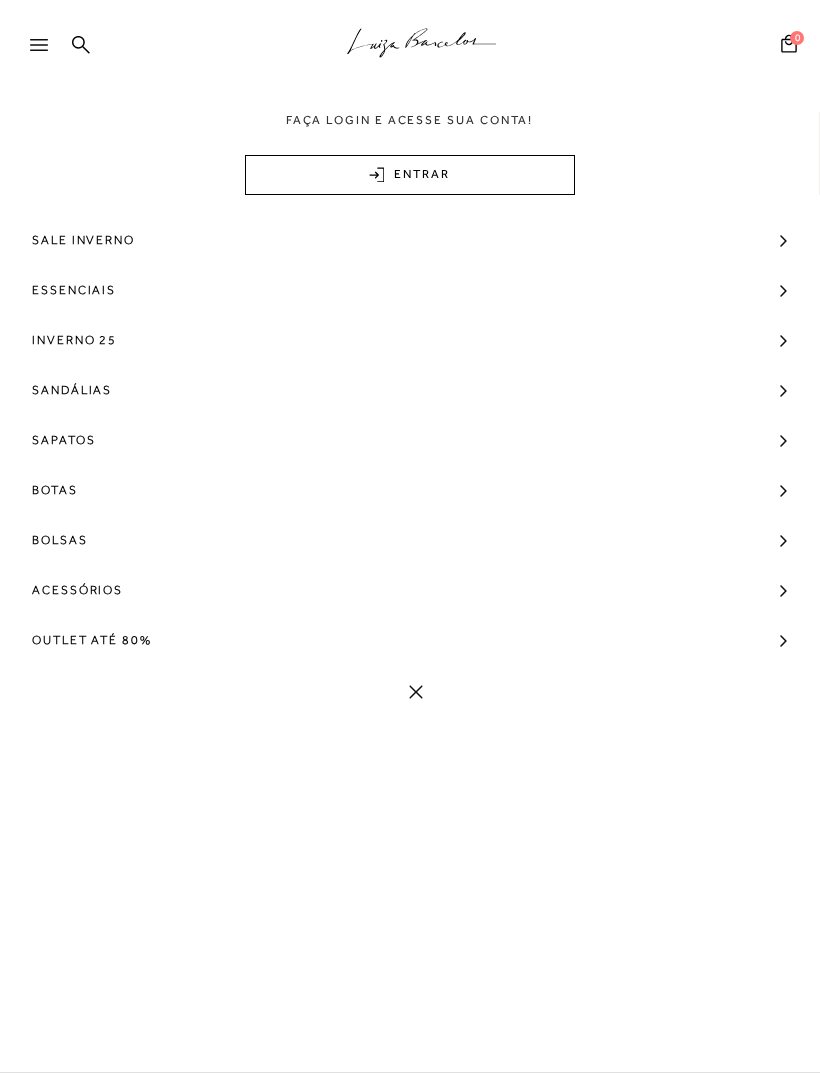 click on "Bolsas" at bounding box center (60, 540) 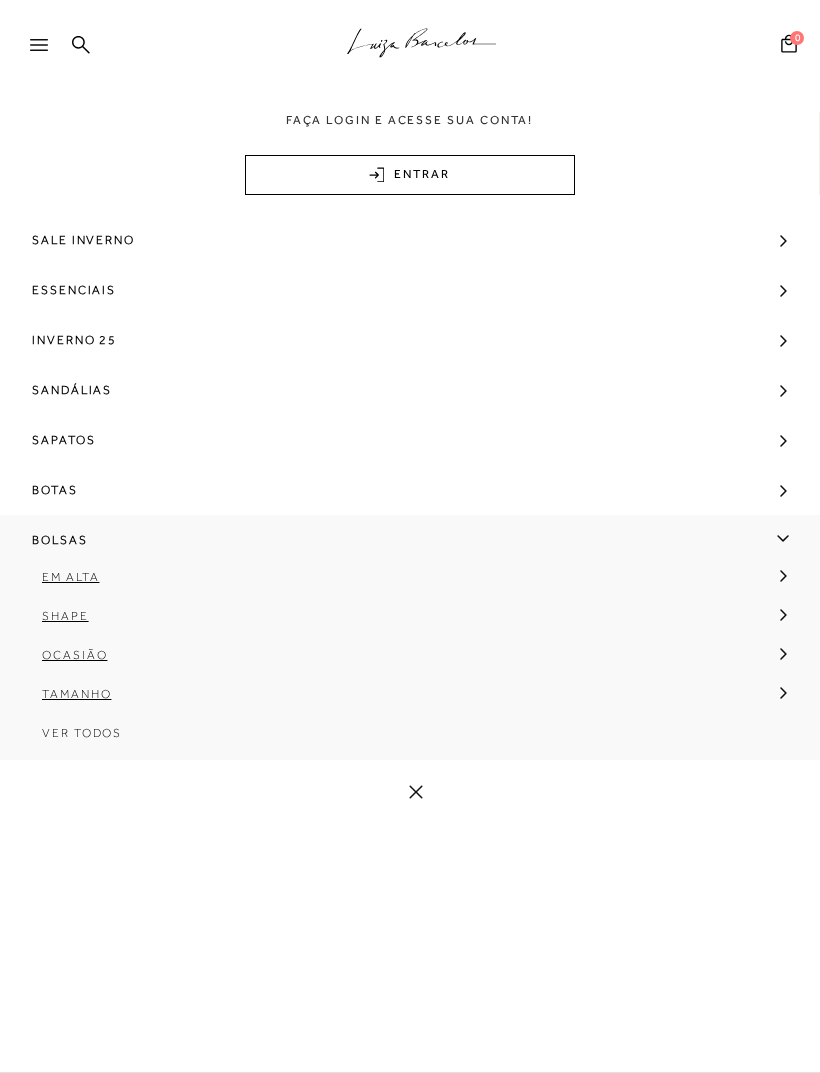click on "Em Alta" at bounding box center [70, 577] 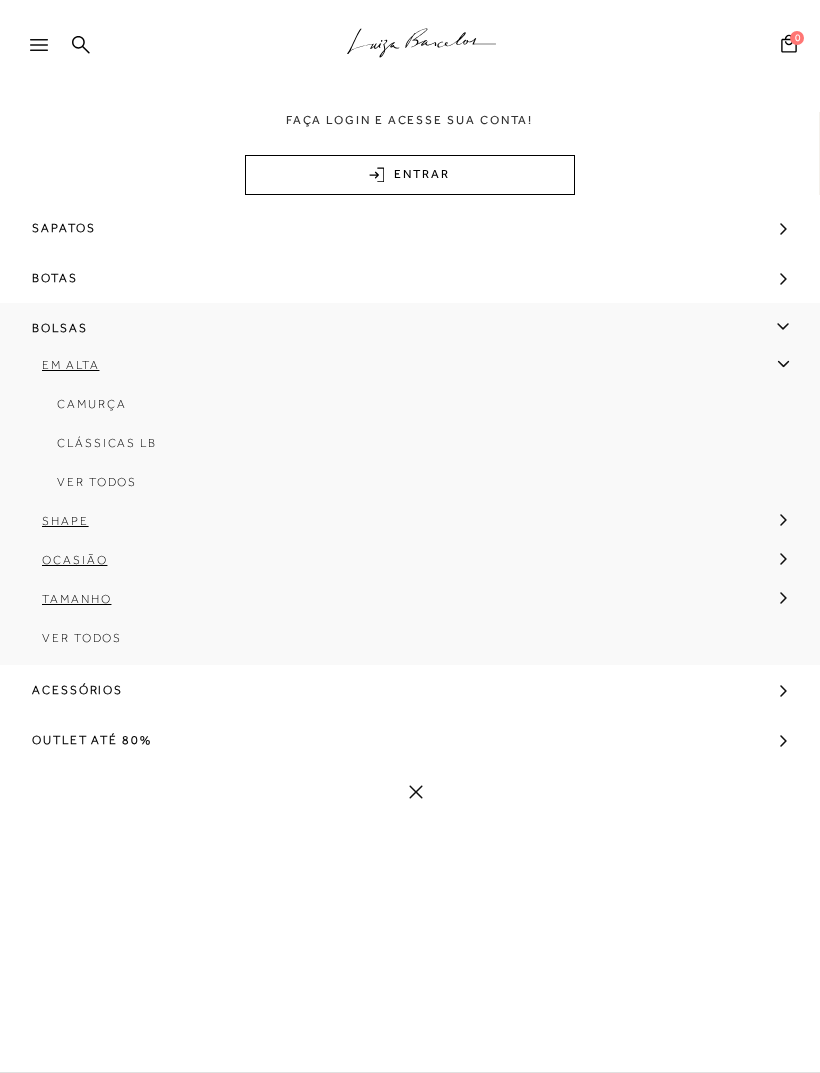 scroll, scrollTop: 220, scrollLeft: 0, axis: vertical 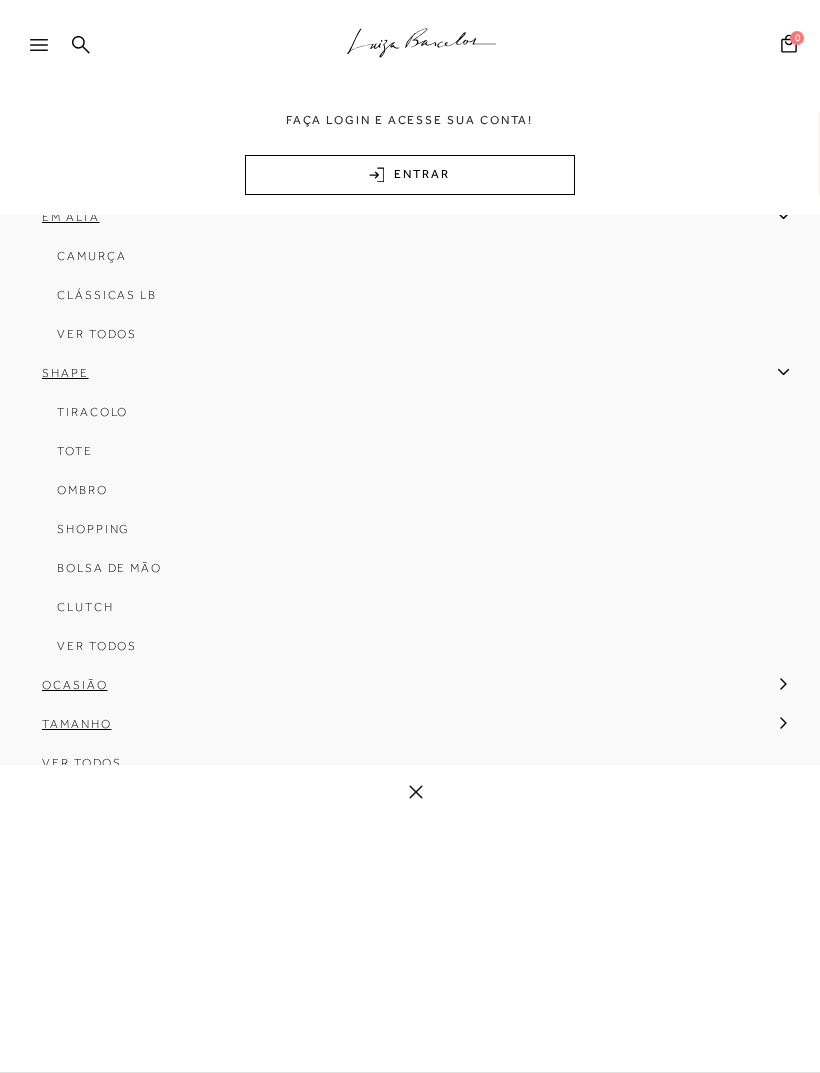 click on "Tiracolo" at bounding box center [403, 419] 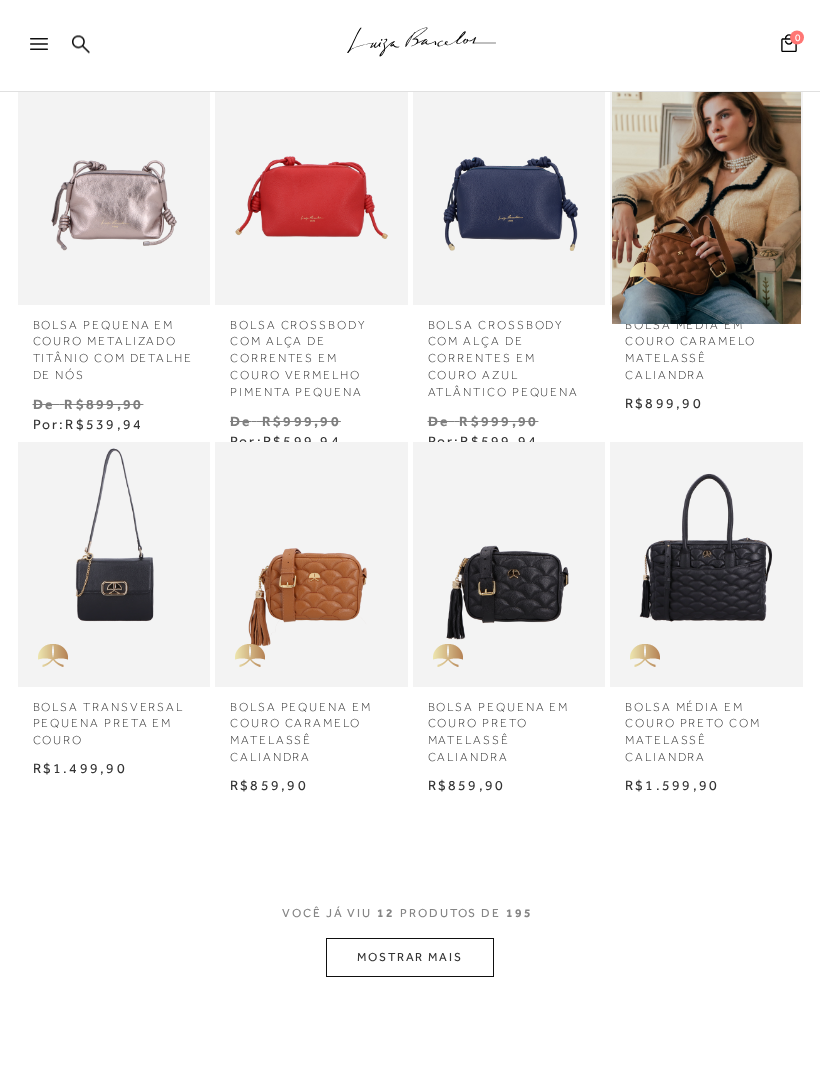 scroll, scrollTop: 647, scrollLeft: 0, axis: vertical 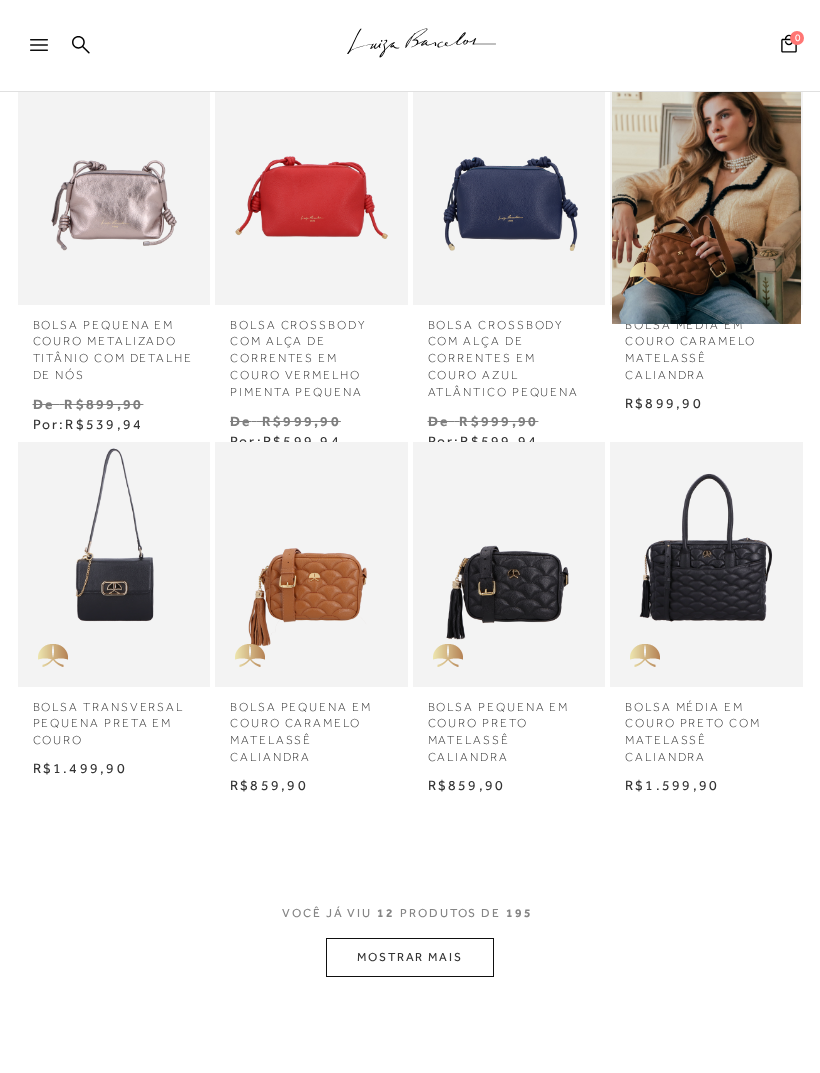 click on "MOSTRAR MAIS" at bounding box center [410, 957] 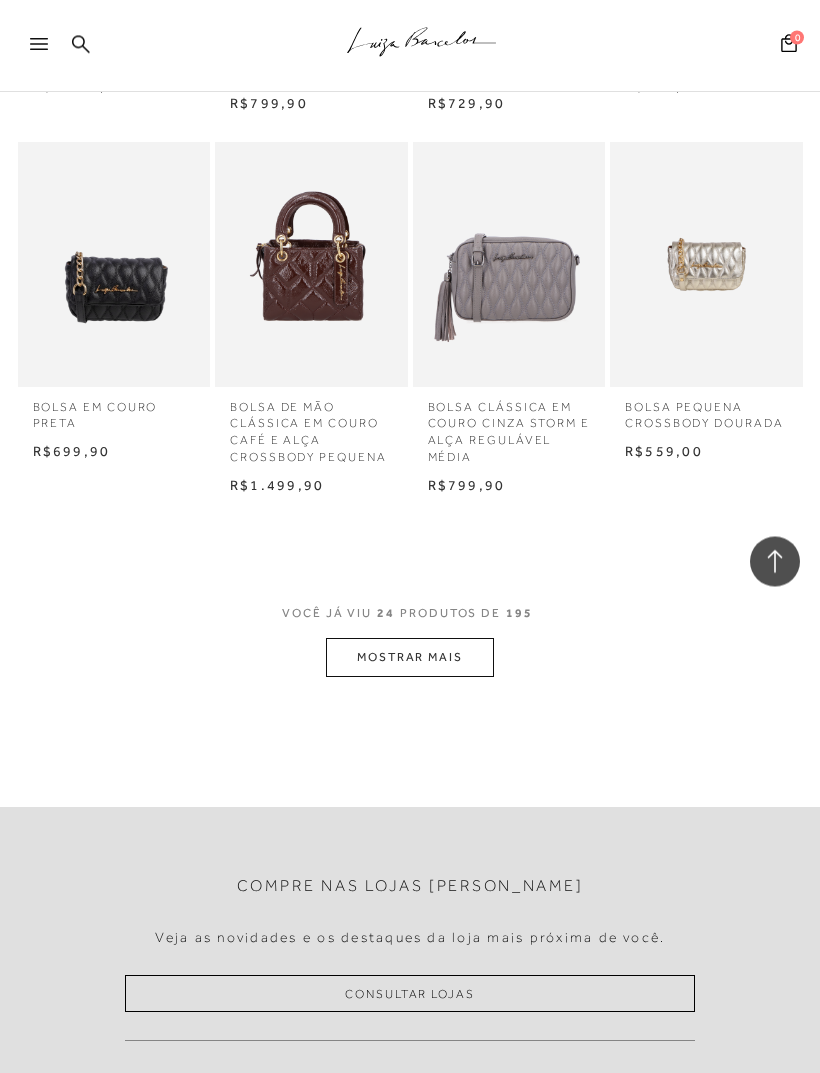 scroll, scrollTop: 2167, scrollLeft: 0, axis: vertical 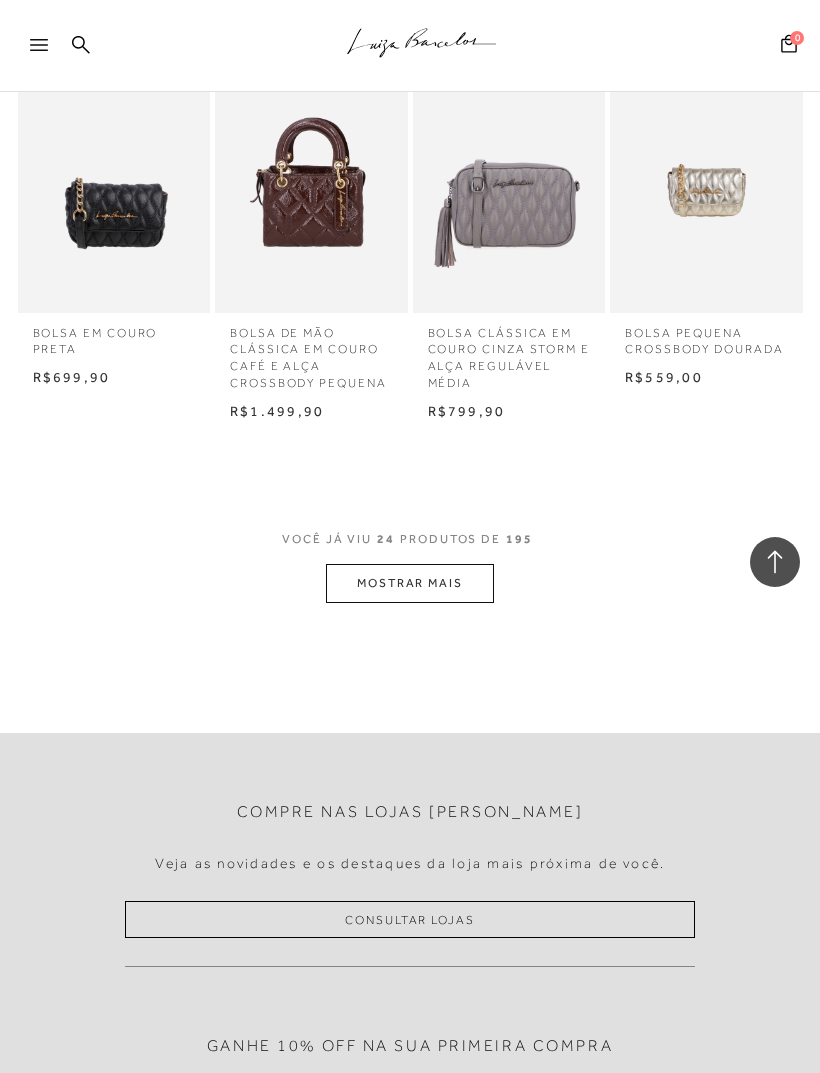 click on "MOSTRAR MAIS" at bounding box center [410, 583] 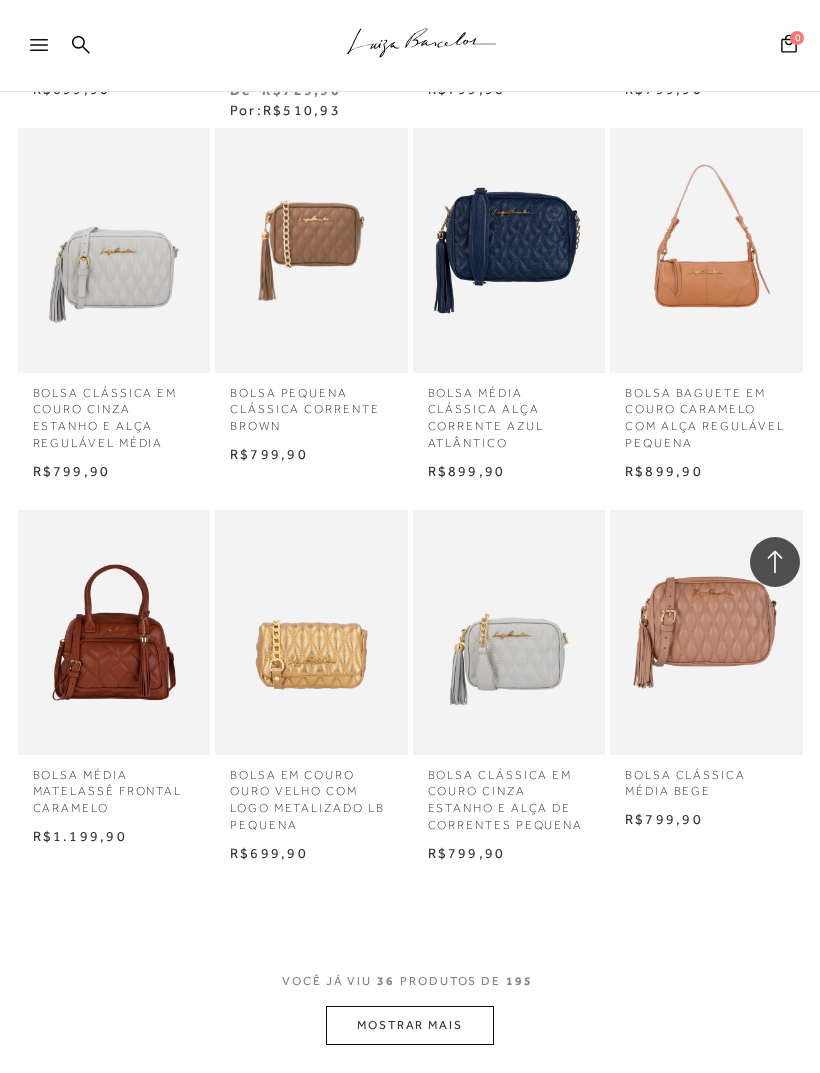 scroll, scrollTop: 2868, scrollLeft: 0, axis: vertical 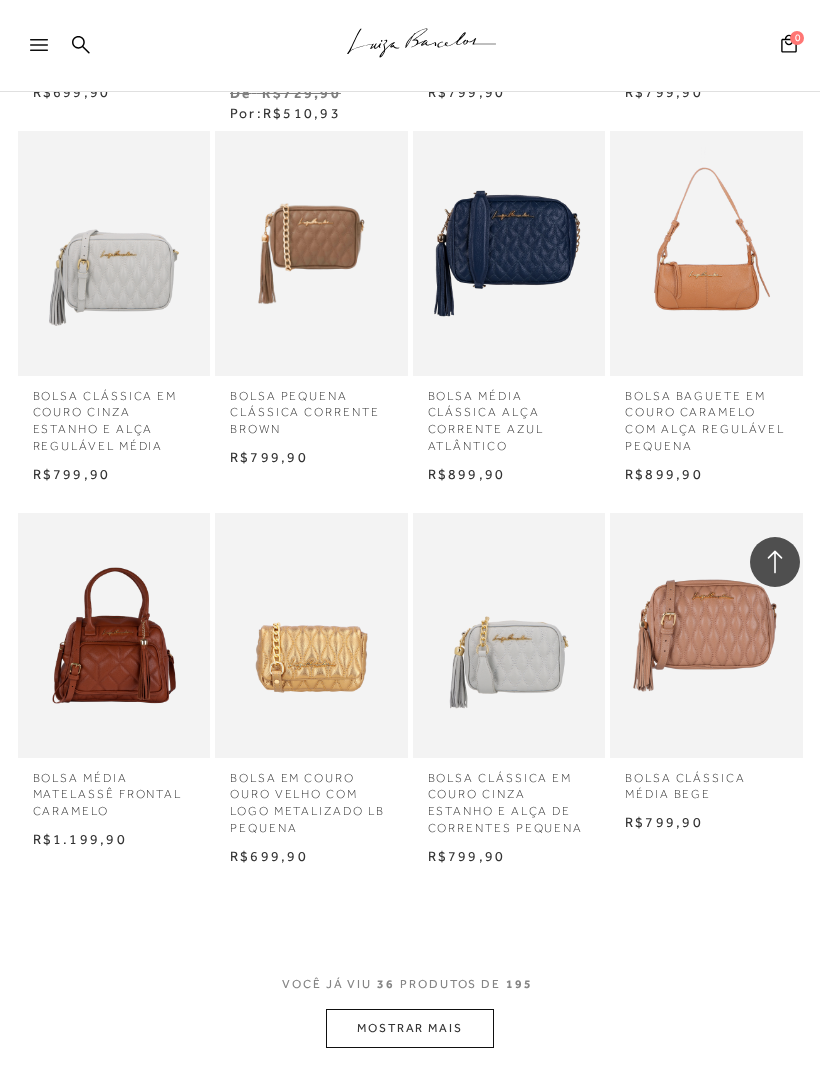 click on "MOSTRAR MAIS" at bounding box center [410, 1028] 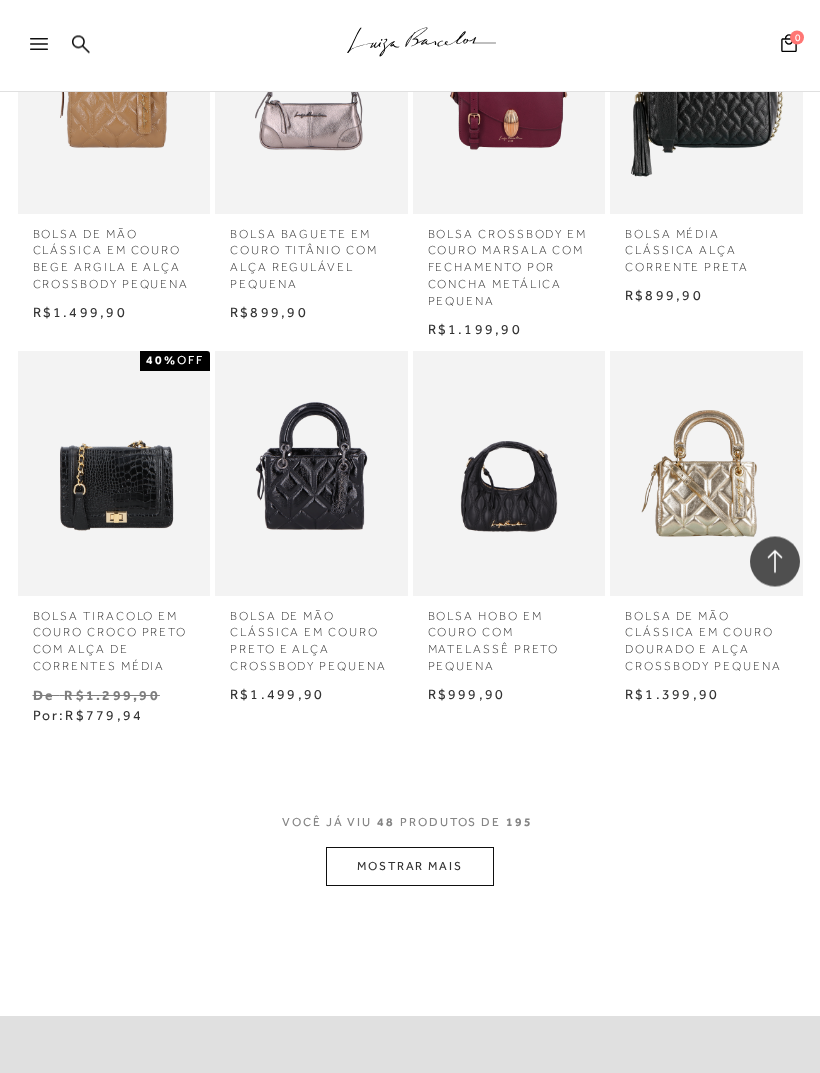 scroll, scrollTop: 4176, scrollLeft: 0, axis: vertical 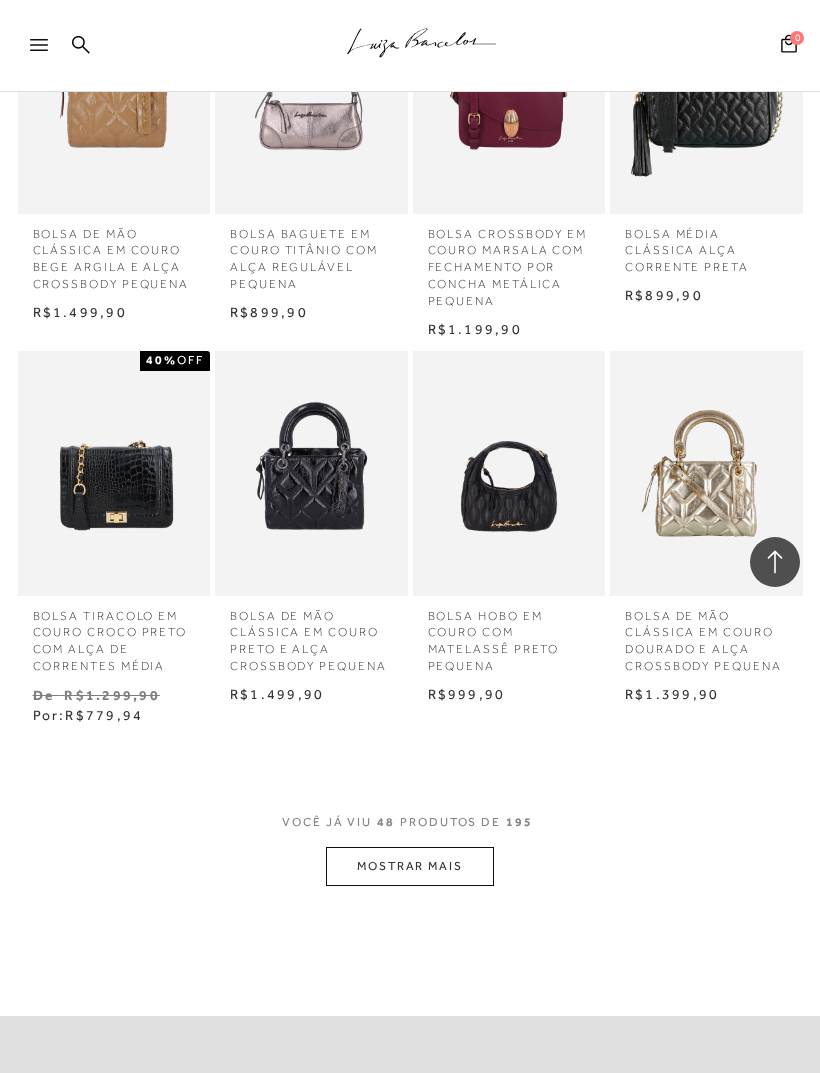 click on "MOSTRAR MAIS" at bounding box center [410, 866] 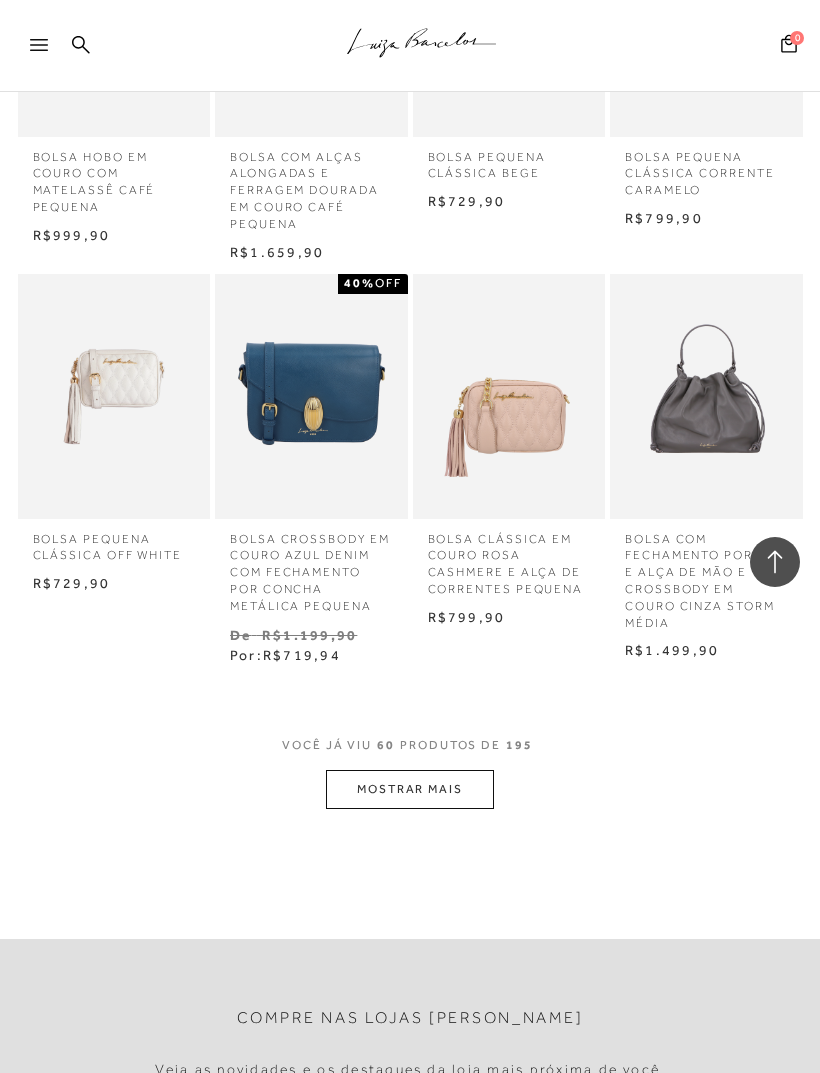 scroll, scrollTop: 5403, scrollLeft: 0, axis: vertical 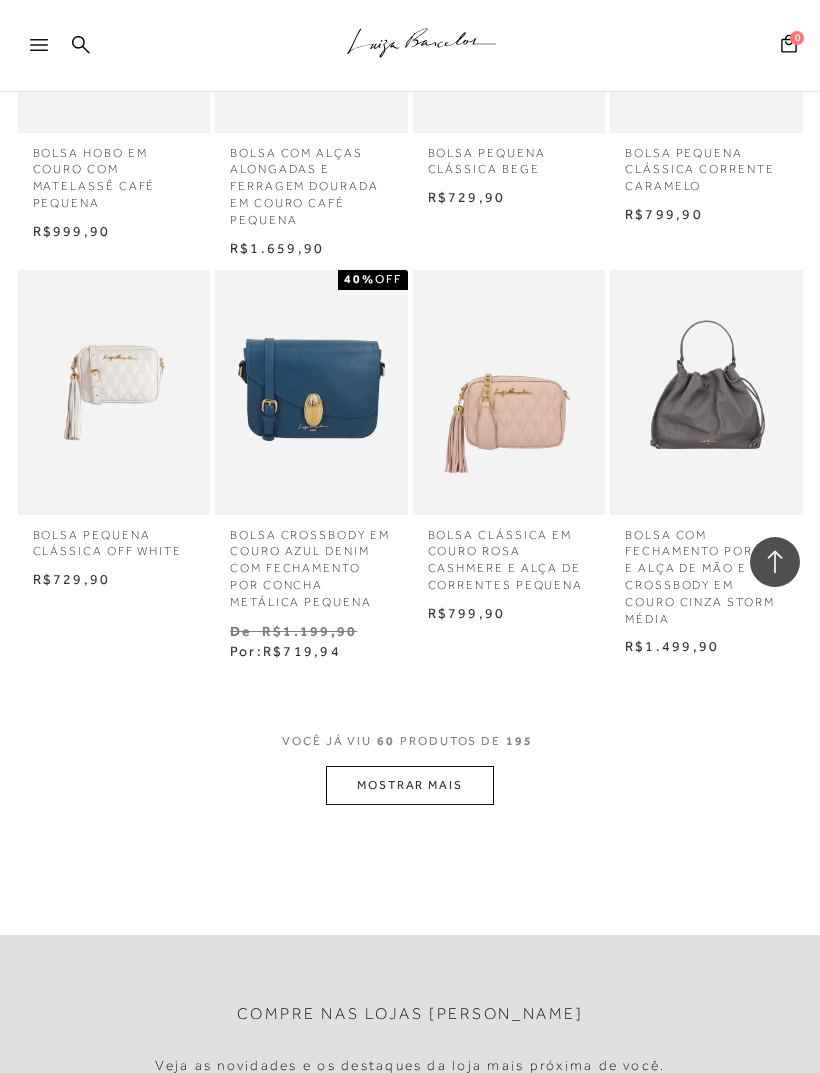 click on "MOSTRAR MAIS" at bounding box center [410, 785] 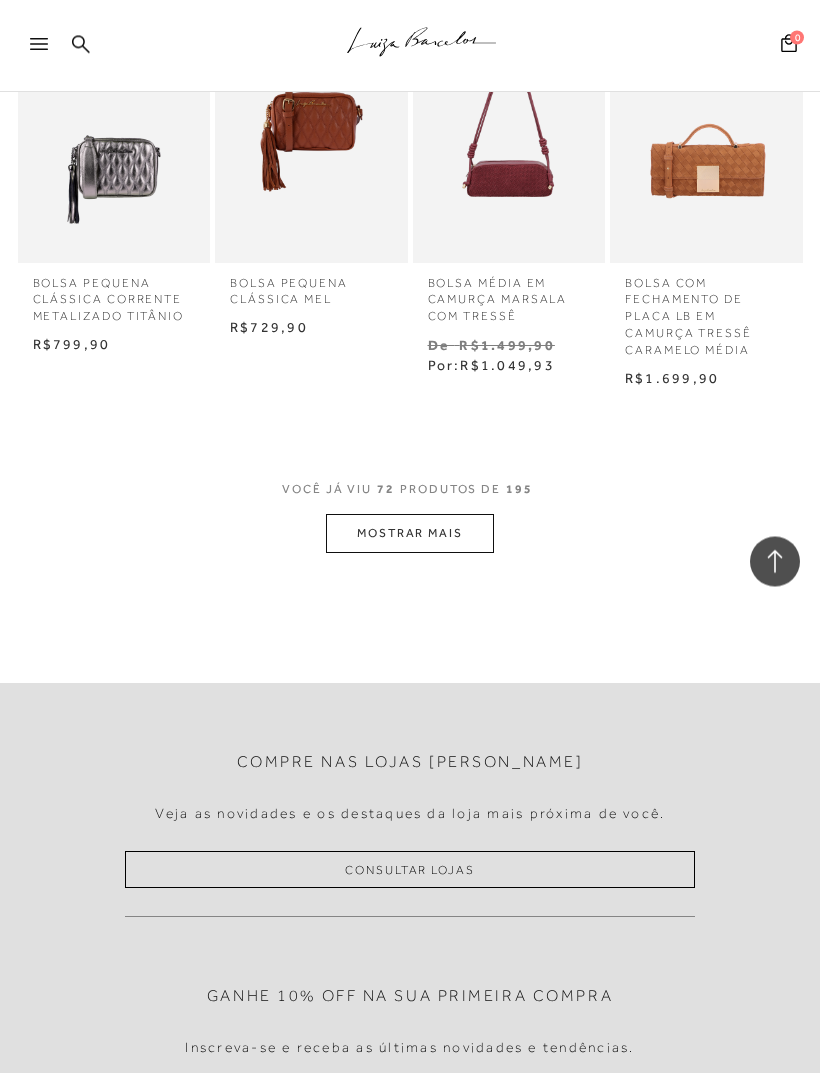 click on "MOSTRAR MAIS" at bounding box center [410, 534] 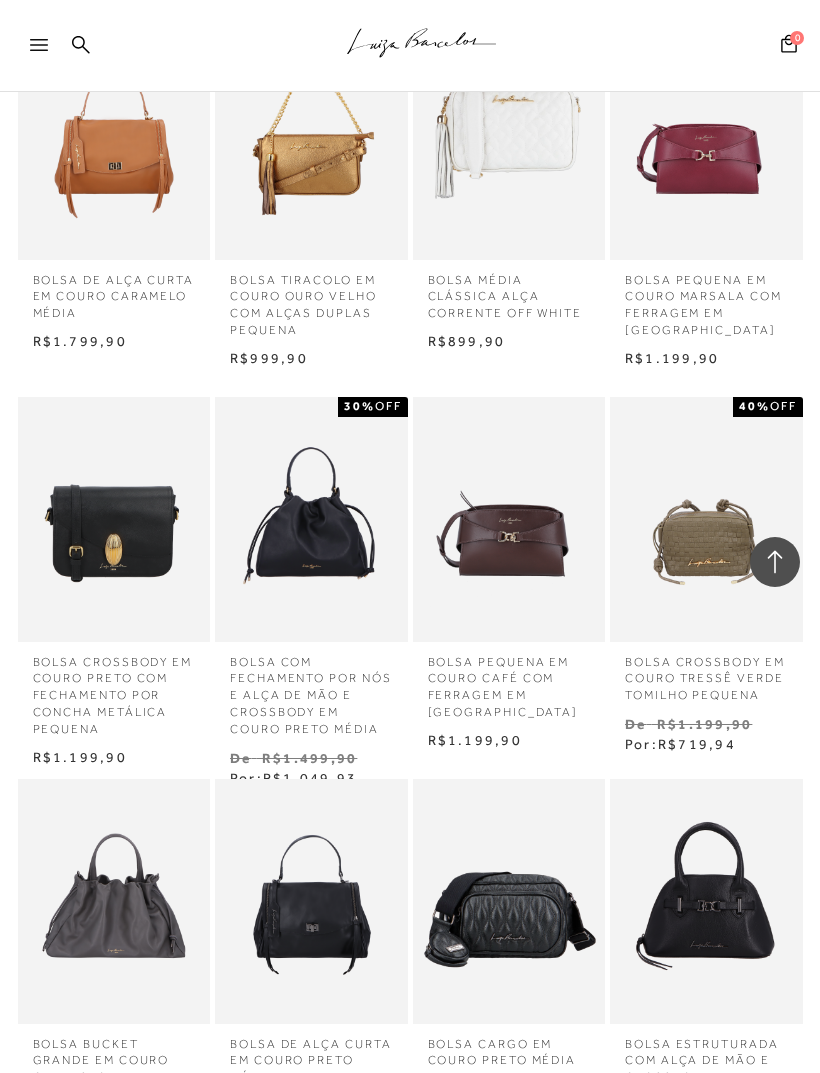 scroll, scrollTop: 7703, scrollLeft: 0, axis: vertical 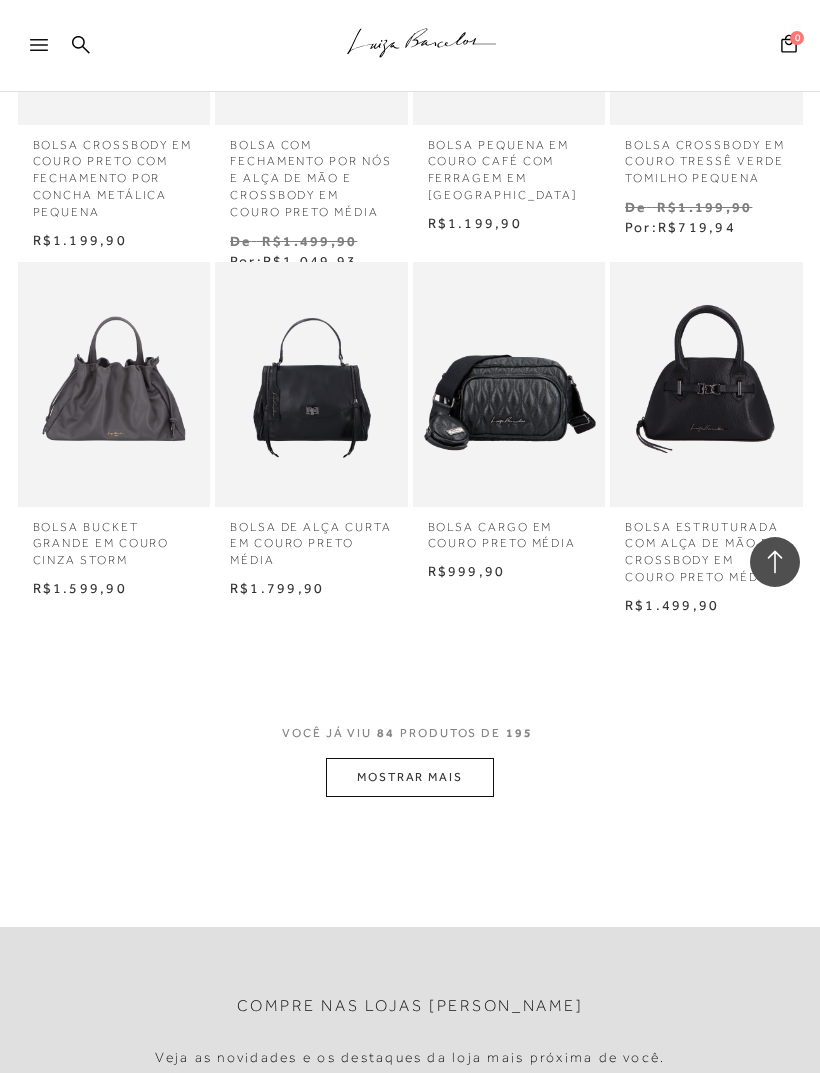 click on "MOSTRAR MAIS" at bounding box center [410, 777] 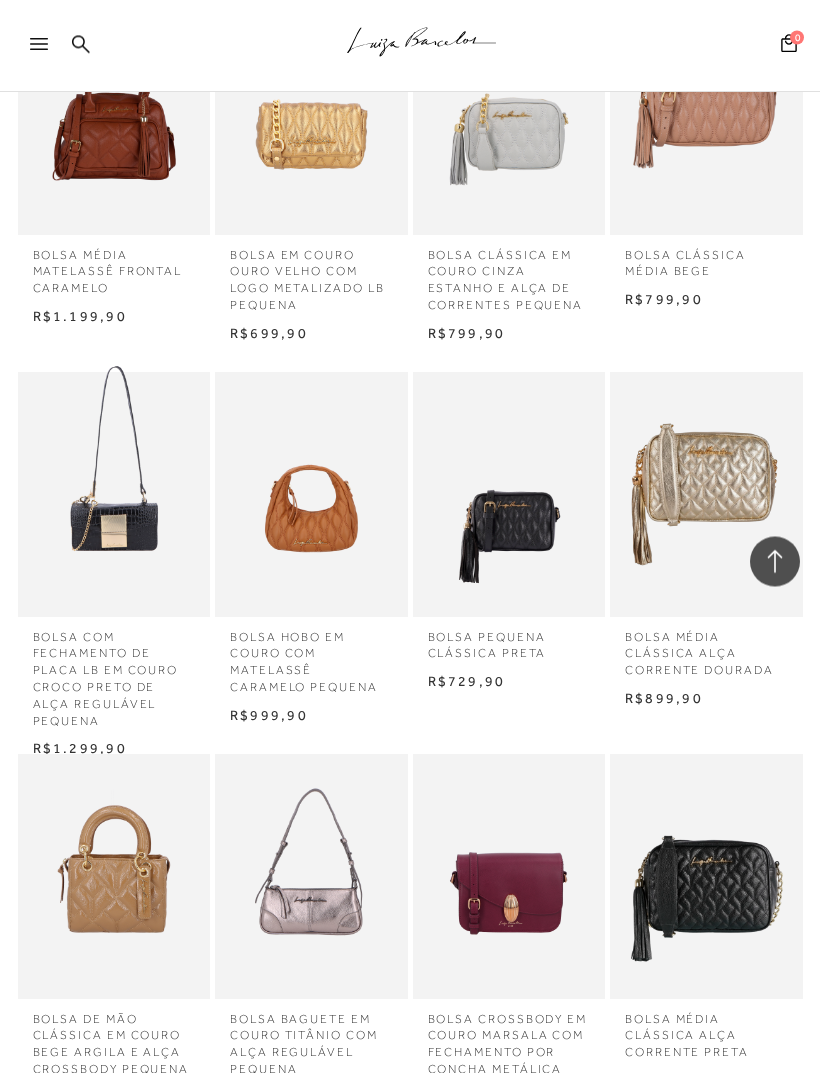 scroll, scrollTop: 2560, scrollLeft: 0, axis: vertical 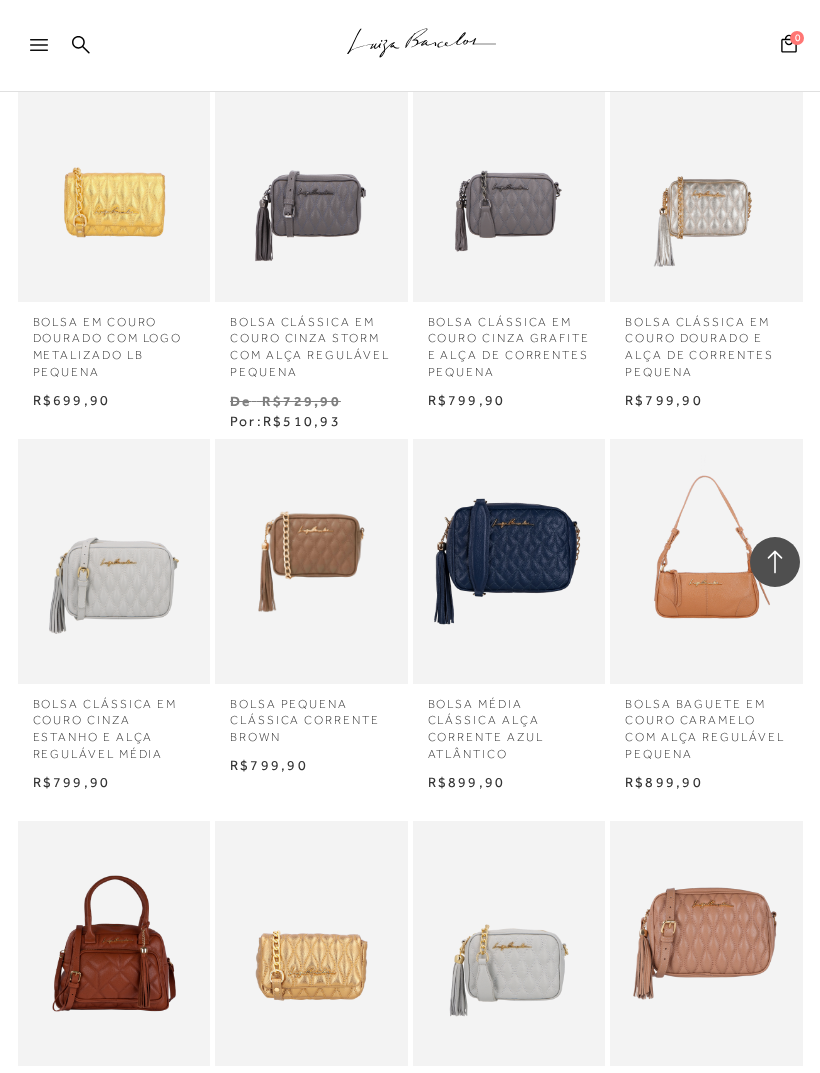 click on ".a{fill-rule:evenodd;stroke:#000!important;stroke-width:0!important;}" at bounding box center [443, 46] 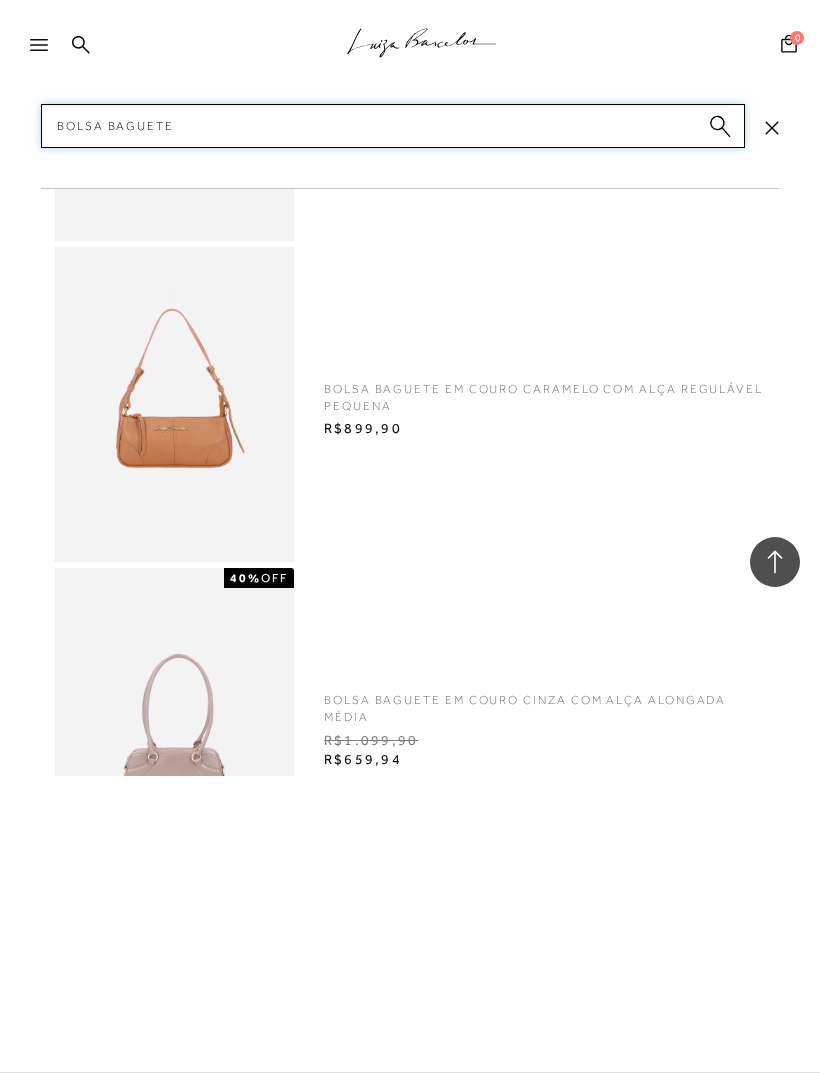 scroll, scrollTop: -263, scrollLeft: 0, axis: vertical 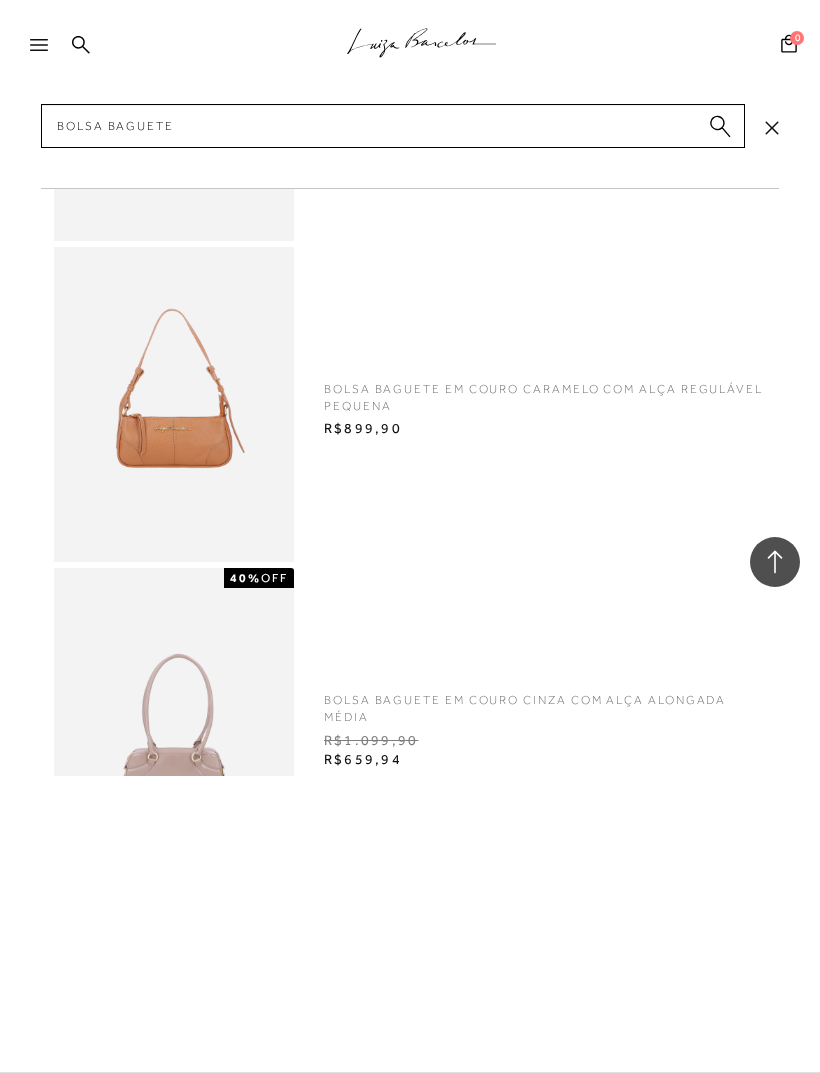 click 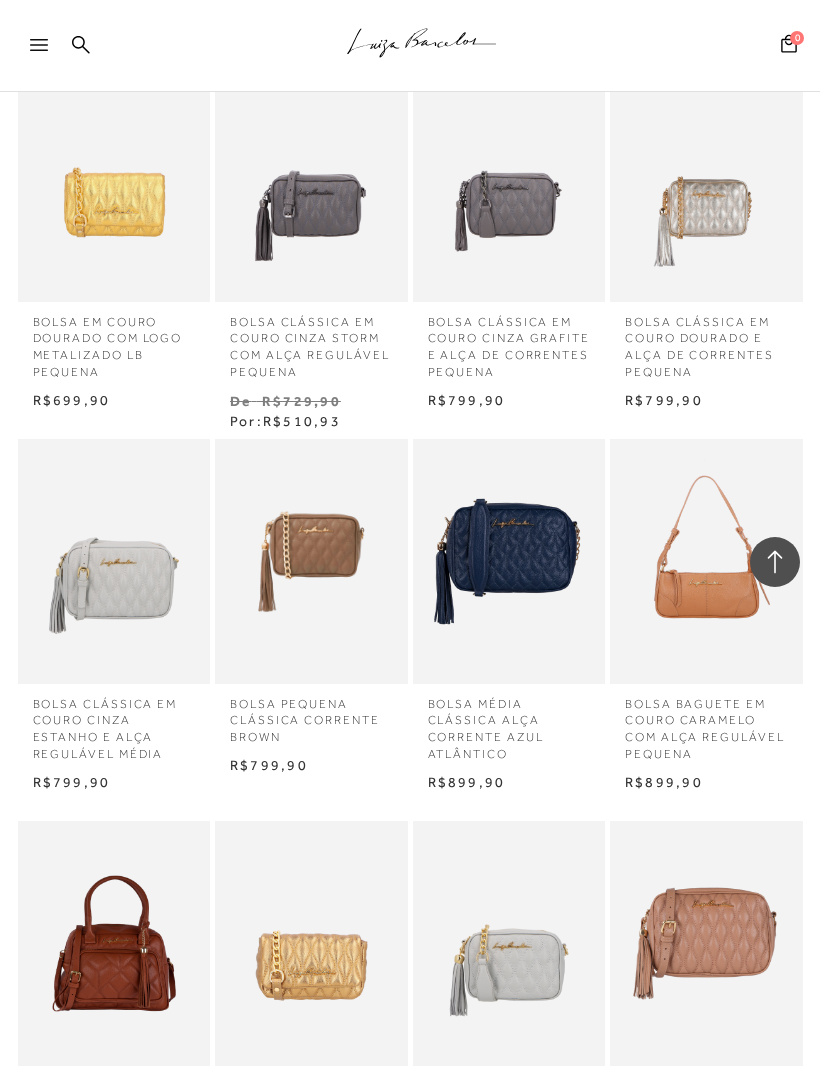 type 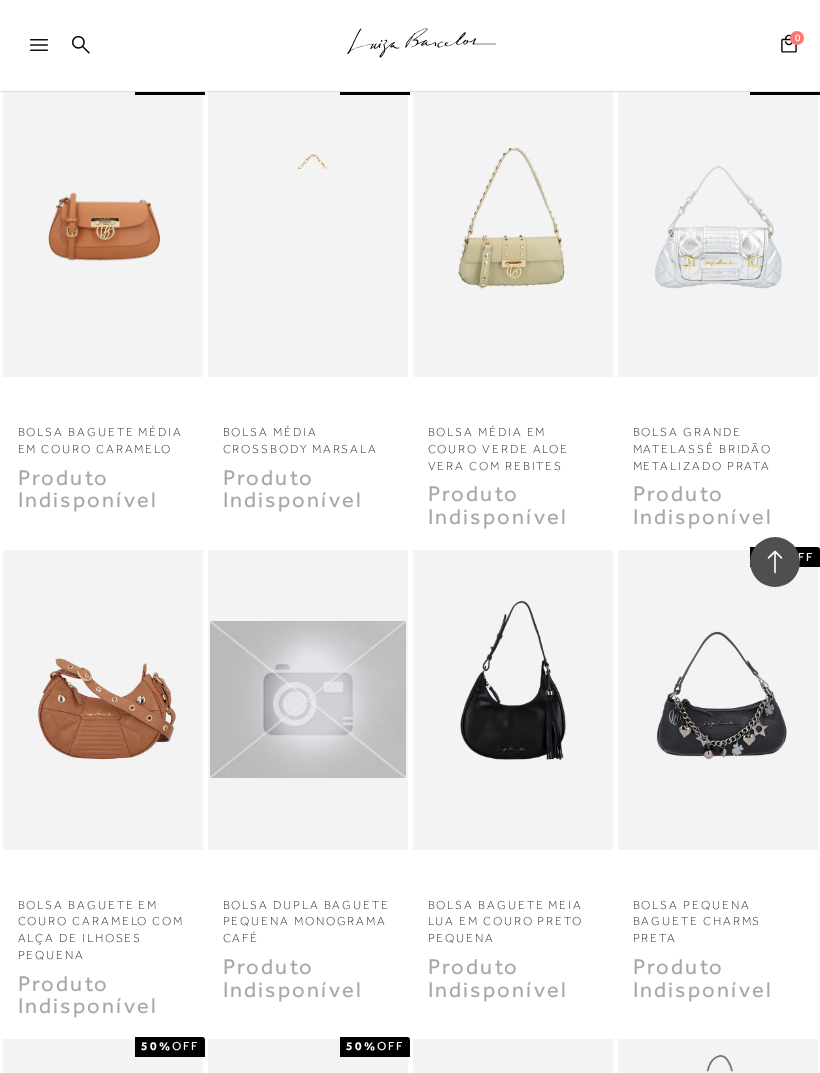 scroll, scrollTop: 12114, scrollLeft: 0, axis: vertical 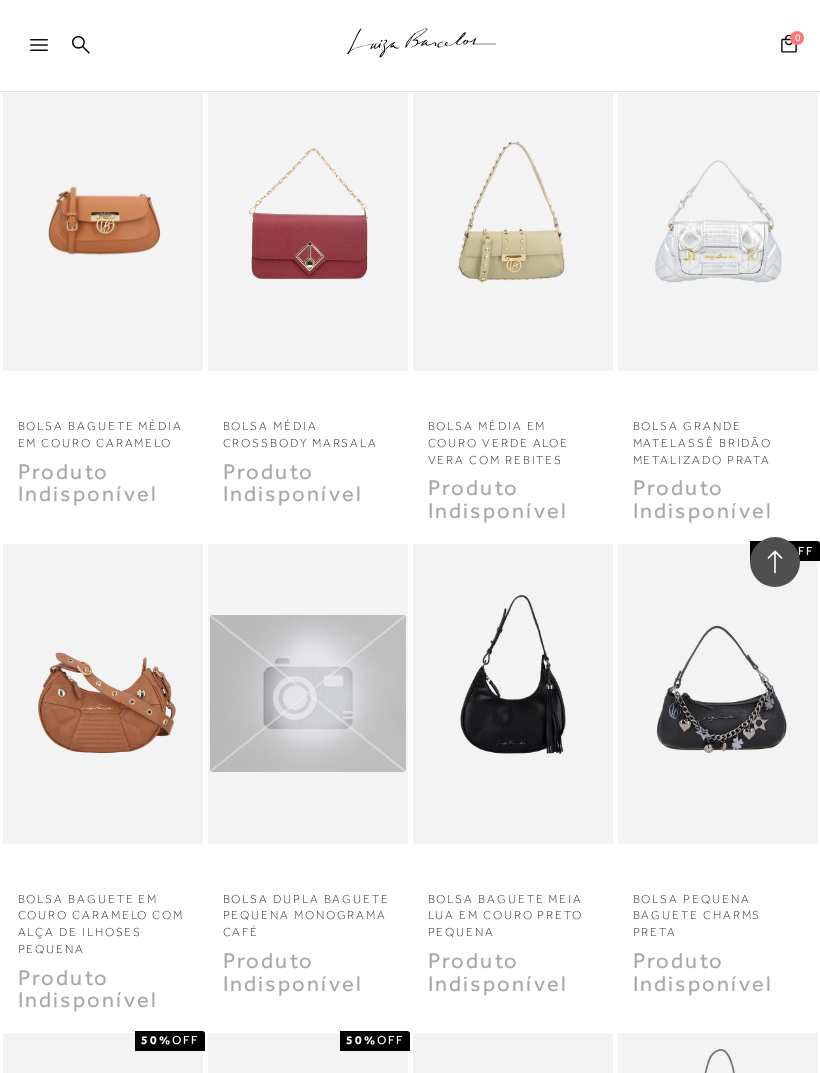 click on "BOLSA BAGUETE EM COURO CARAMELO COM ALÇA DE ILHOSES PEQUENA" at bounding box center [103, 918] 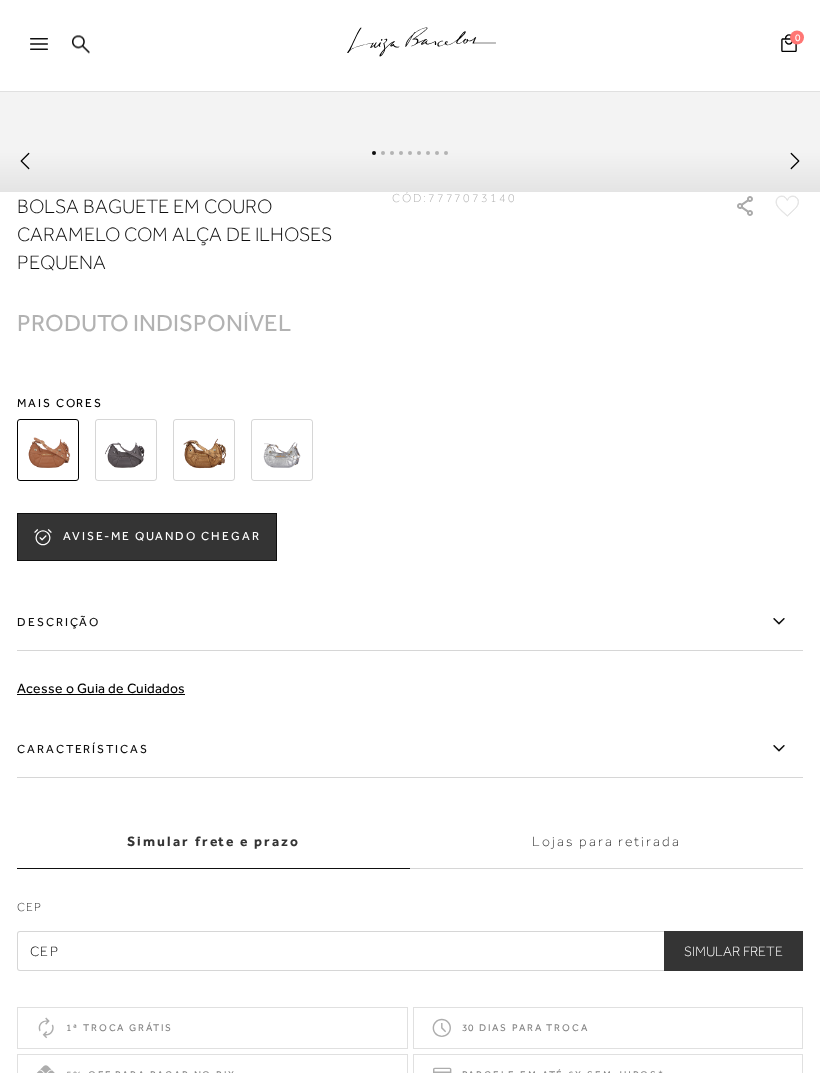 scroll, scrollTop: 1245, scrollLeft: 0, axis: vertical 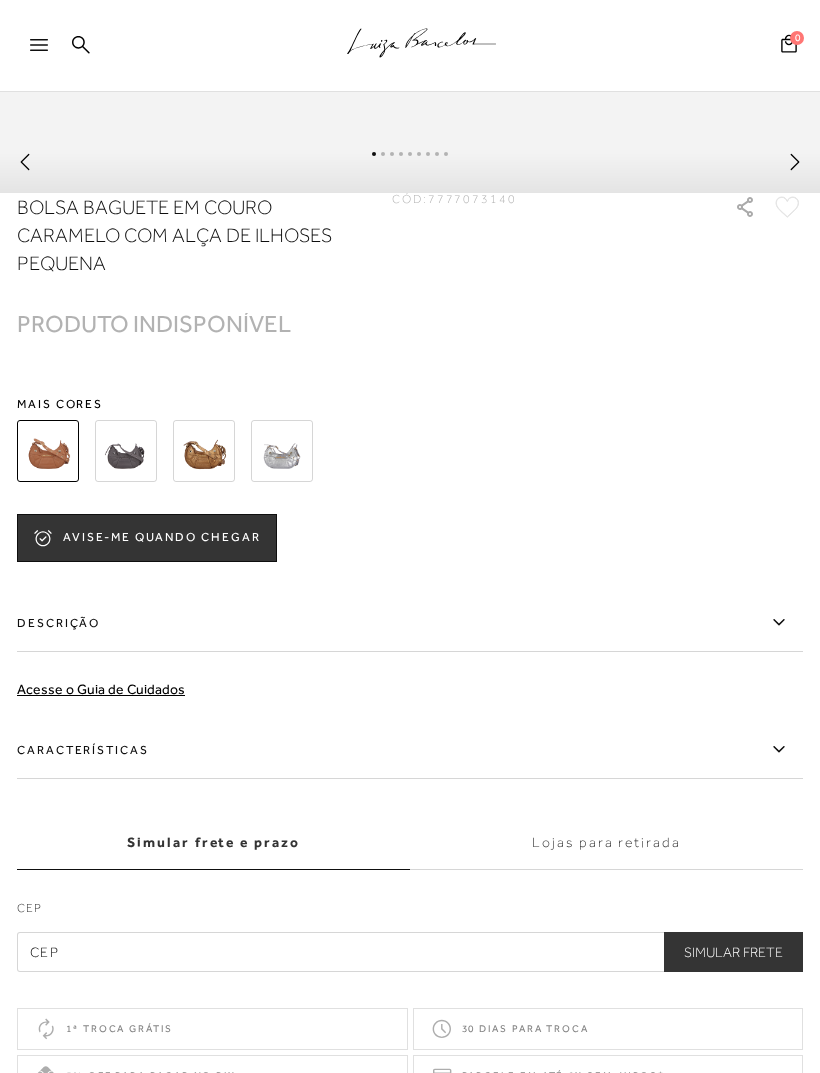 click on "AVISE-ME QUANDO CHEGAR" at bounding box center [147, 538] 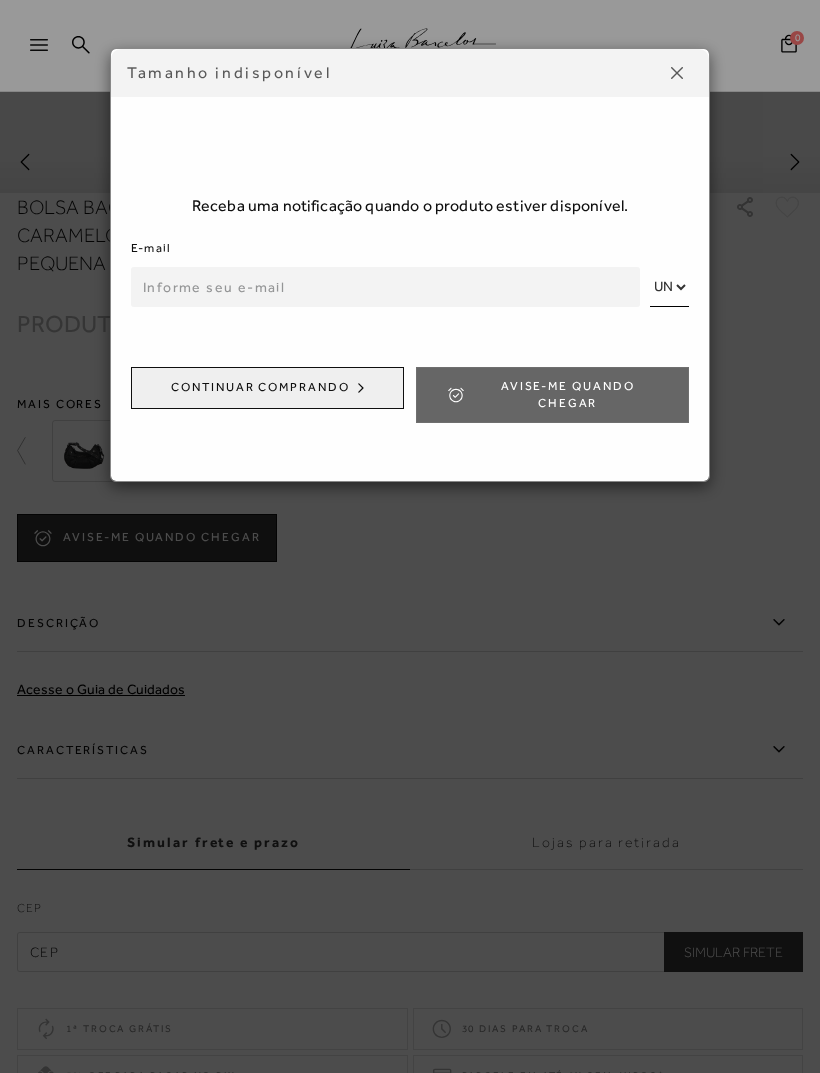 click at bounding box center (385, 287) 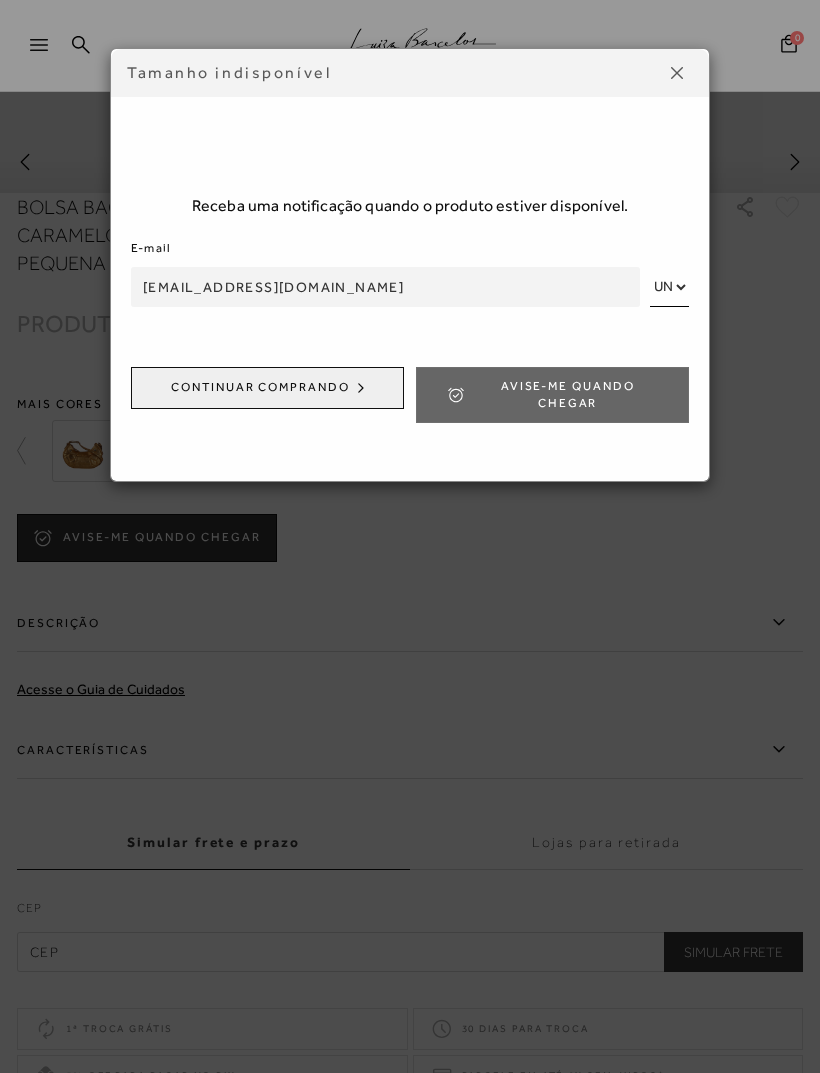 type on "[EMAIL_ADDRESS][DOMAIN_NAME]" 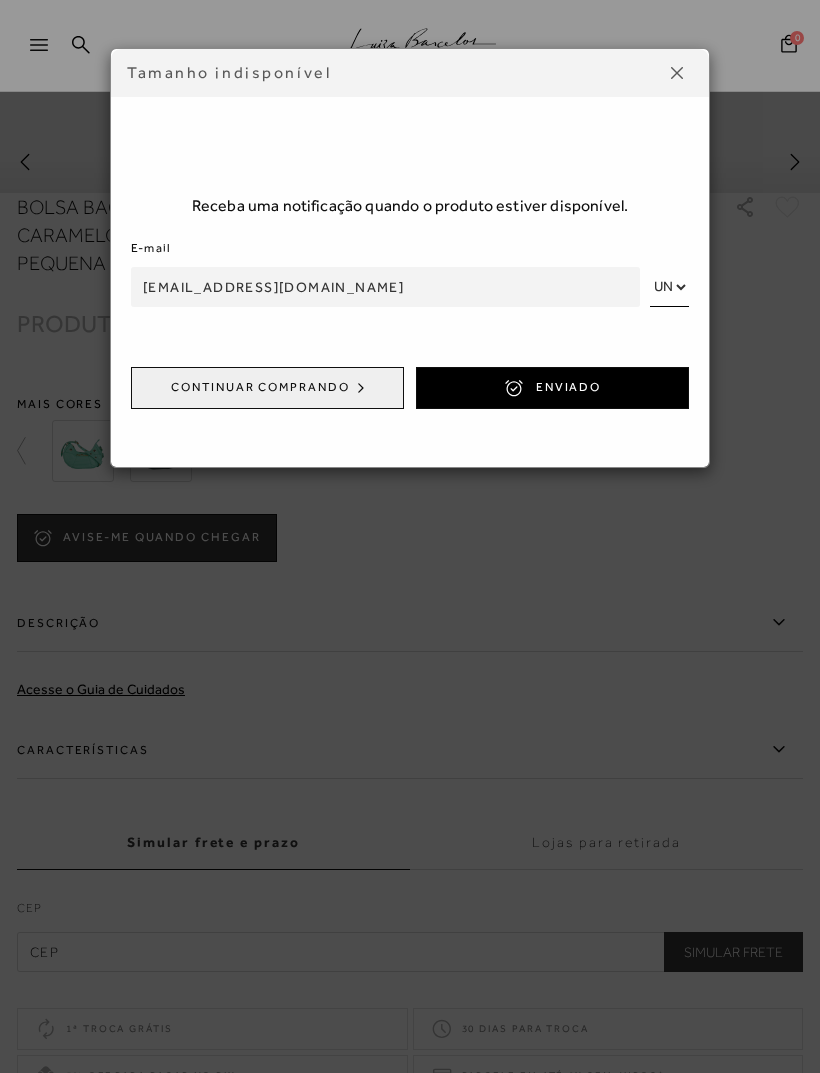 click on "Tamanho indisponível
Receba uma notificação quando o produto estiver disponível.
E-mail
[EMAIL_ADDRESS][DOMAIN_NAME]
UN
Continuar comprando
ENVIADO" at bounding box center [410, 536] 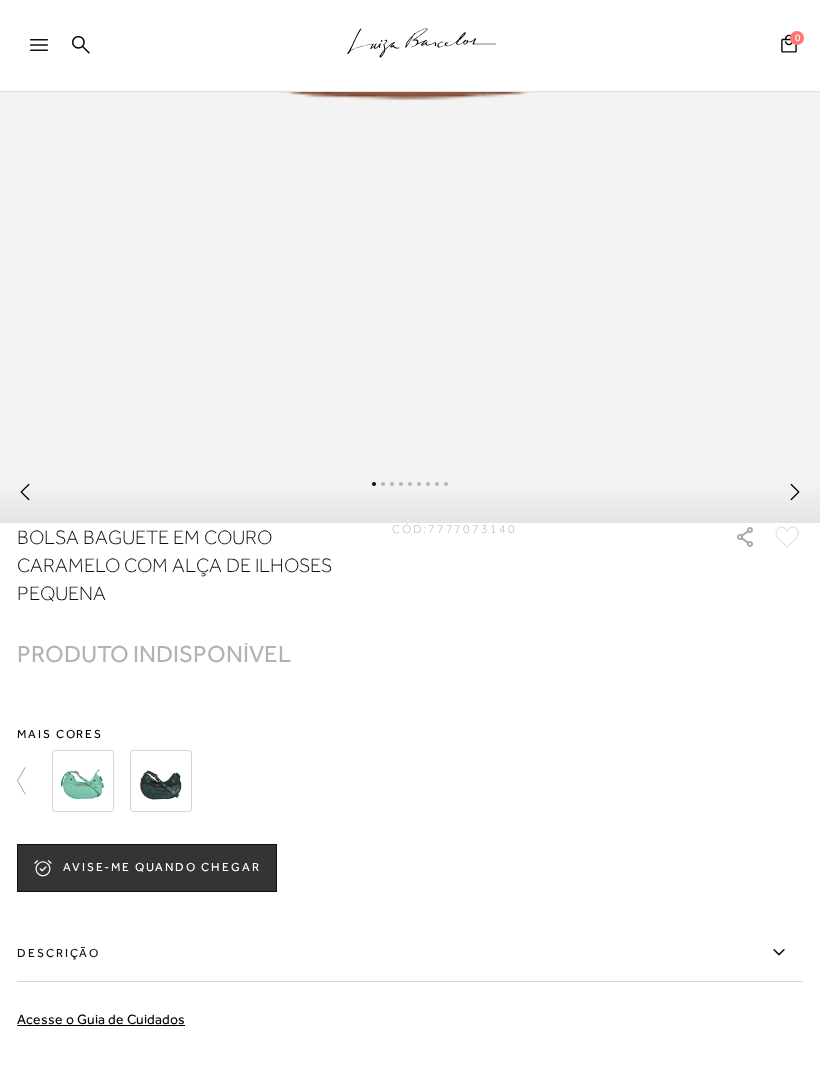 click at bounding box center (83, 781) 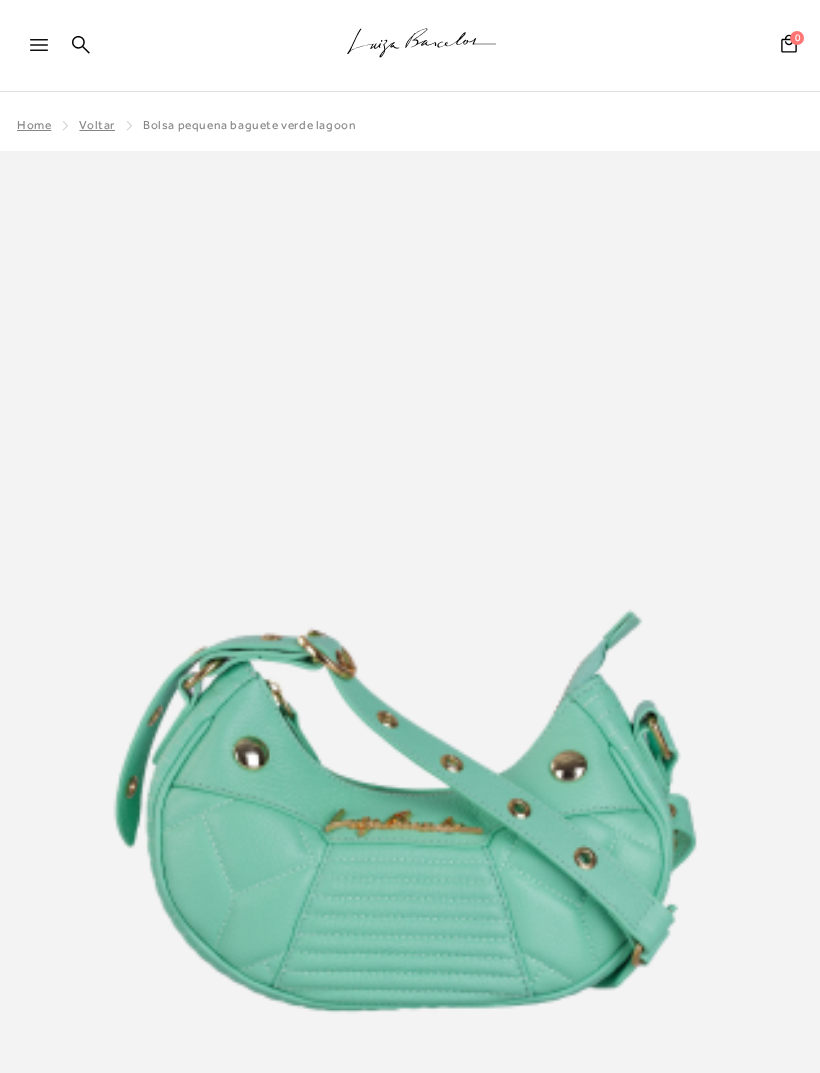 scroll, scrollTop: 0, scrollLeft: 0, axis: both 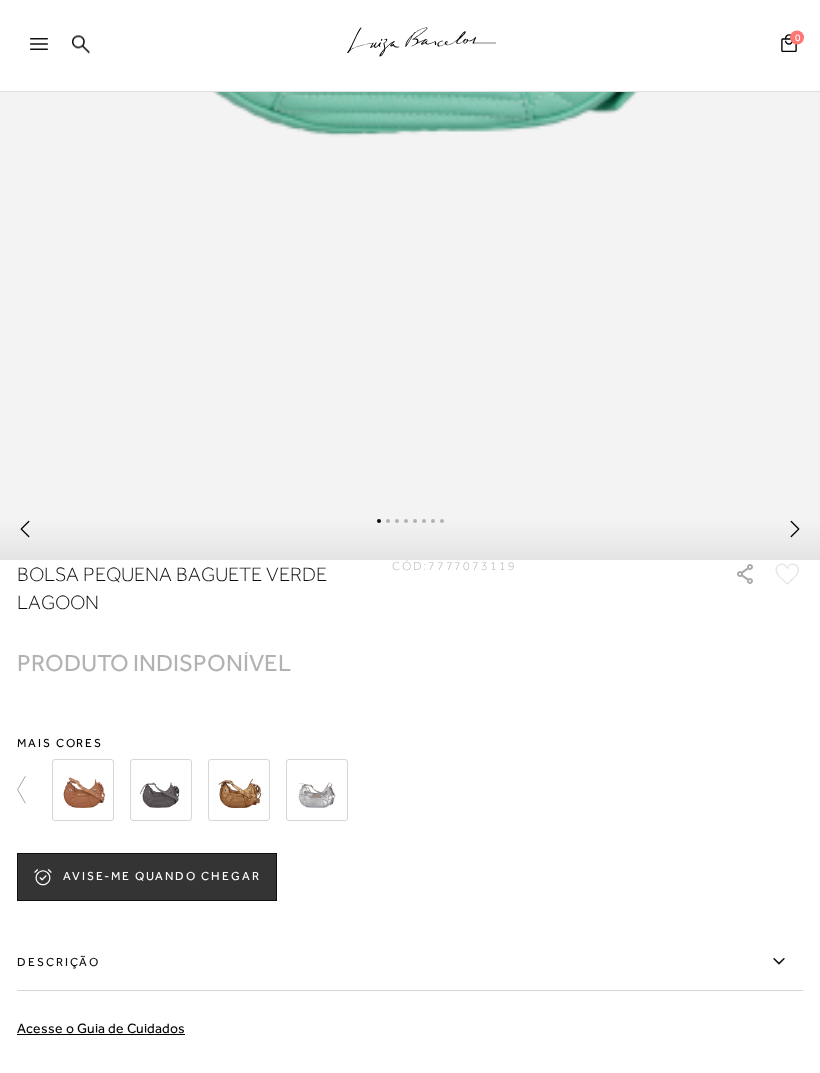 click at bounding box center [83, 791] 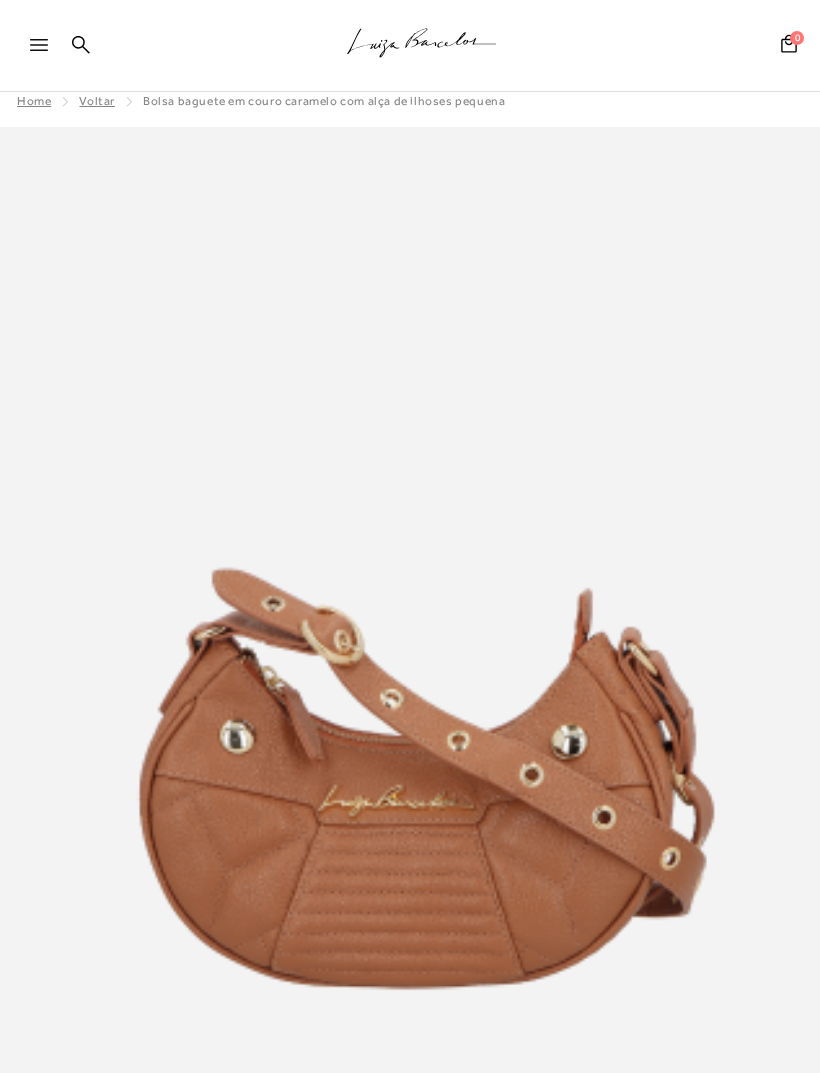 scroll, scrollTop: 0, scrollLeft: 0, axis: both 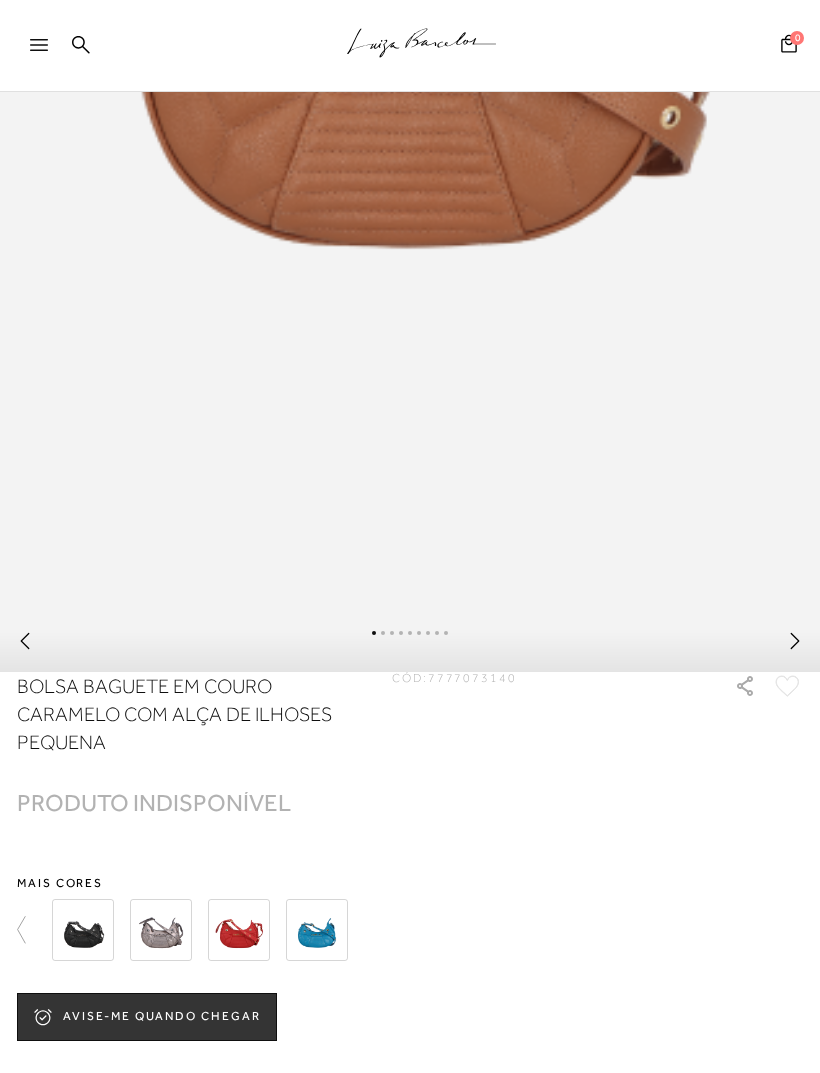 click at bounding box center (317, 930) 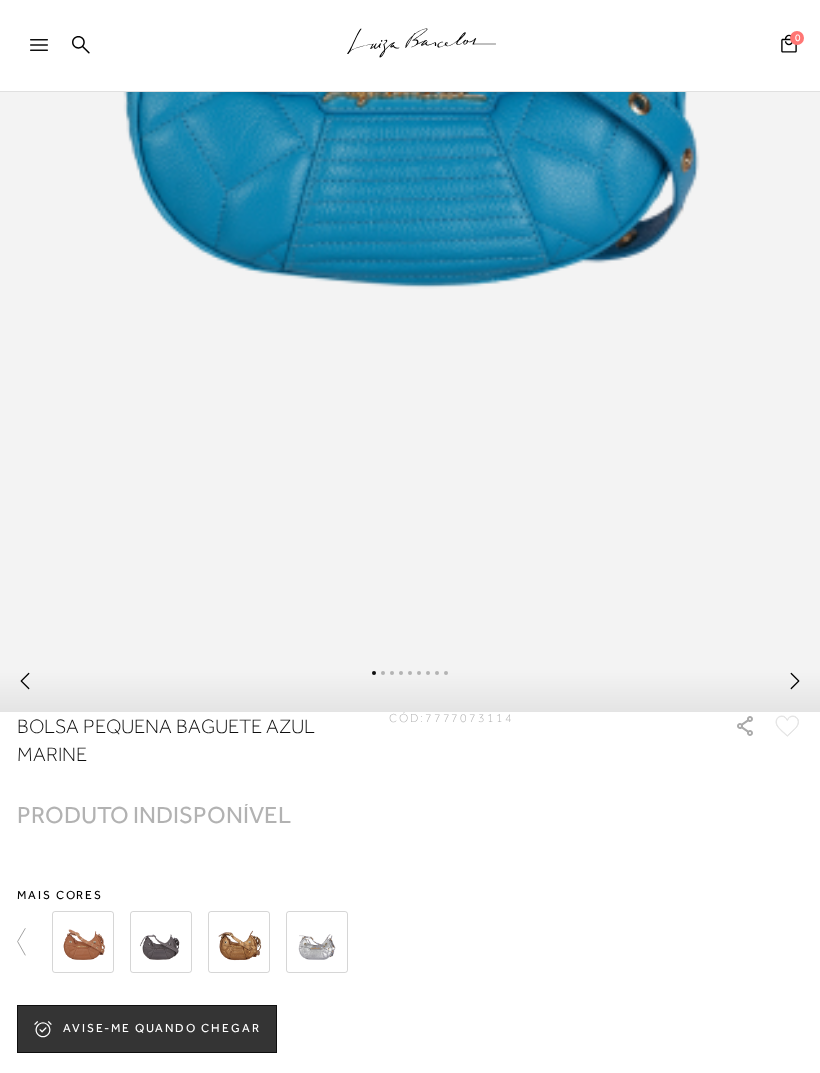 scroll, scrollTop: 0, scrollLeft: 0, axis: both 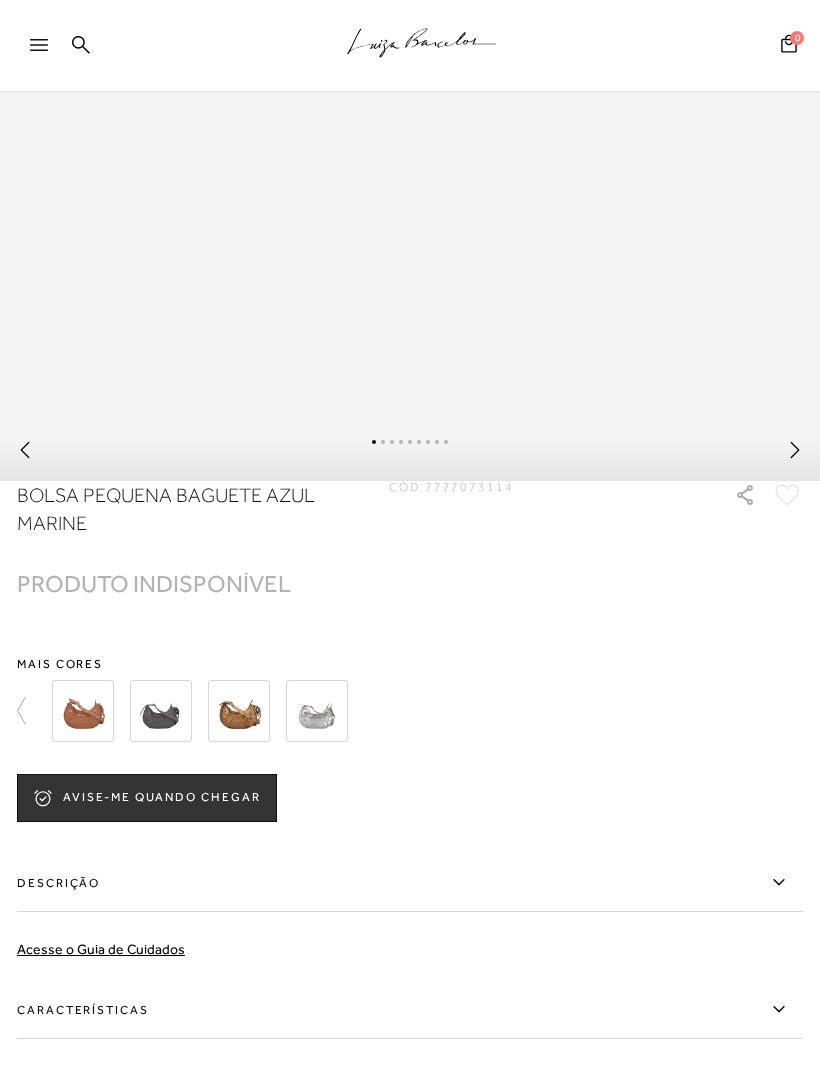 click at bounding box center [239, 711] 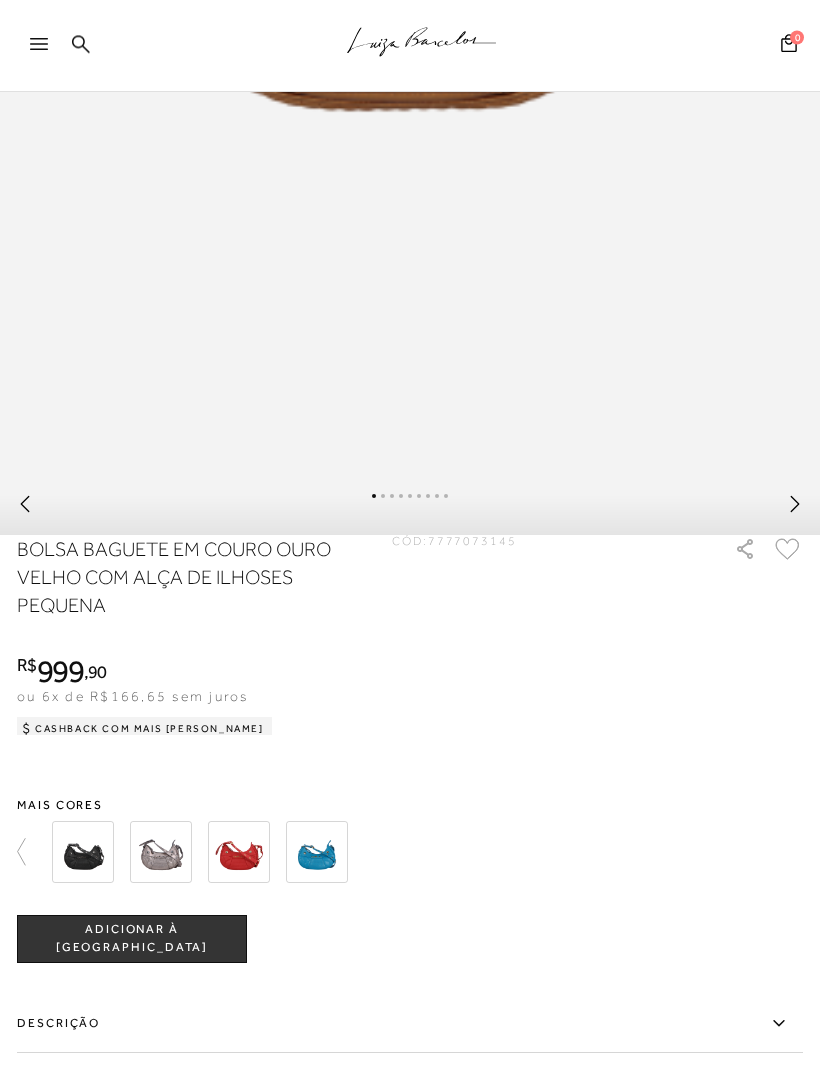 scroll, scrollTop: 903, scrollLeft: 0, axis: vertical 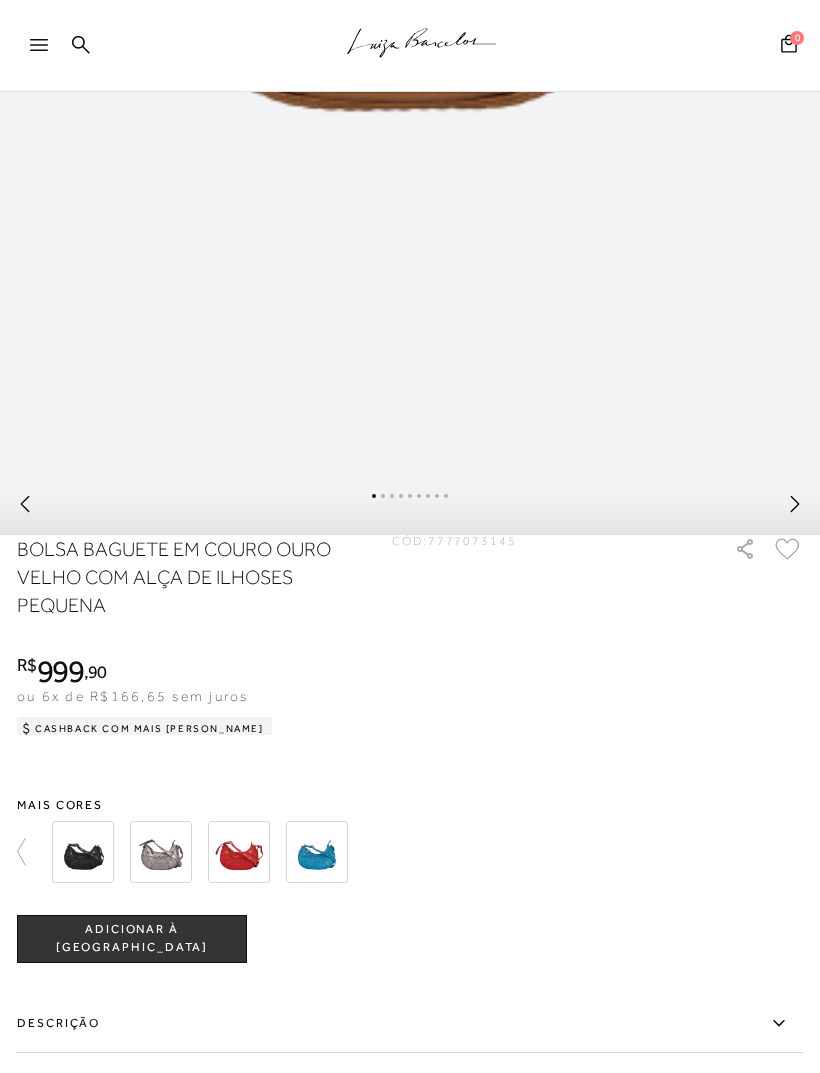 click at bounding box center [-591, 852] 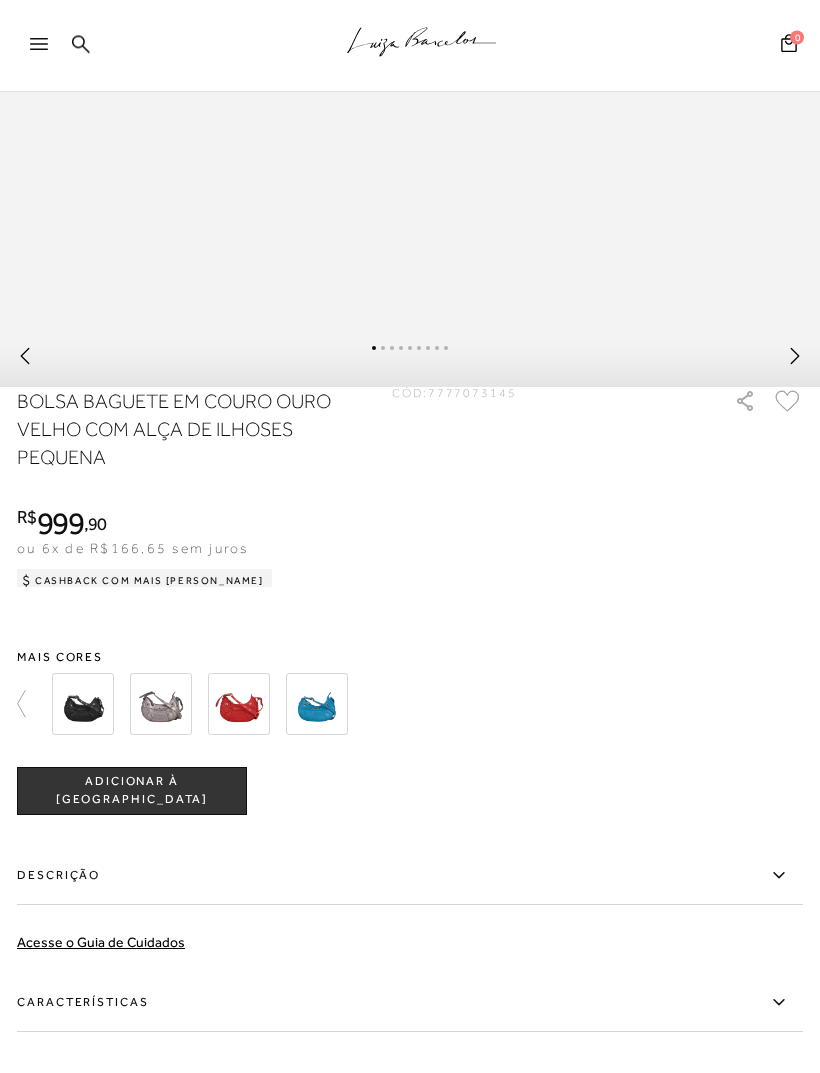 click at bounding box center [83, 705] 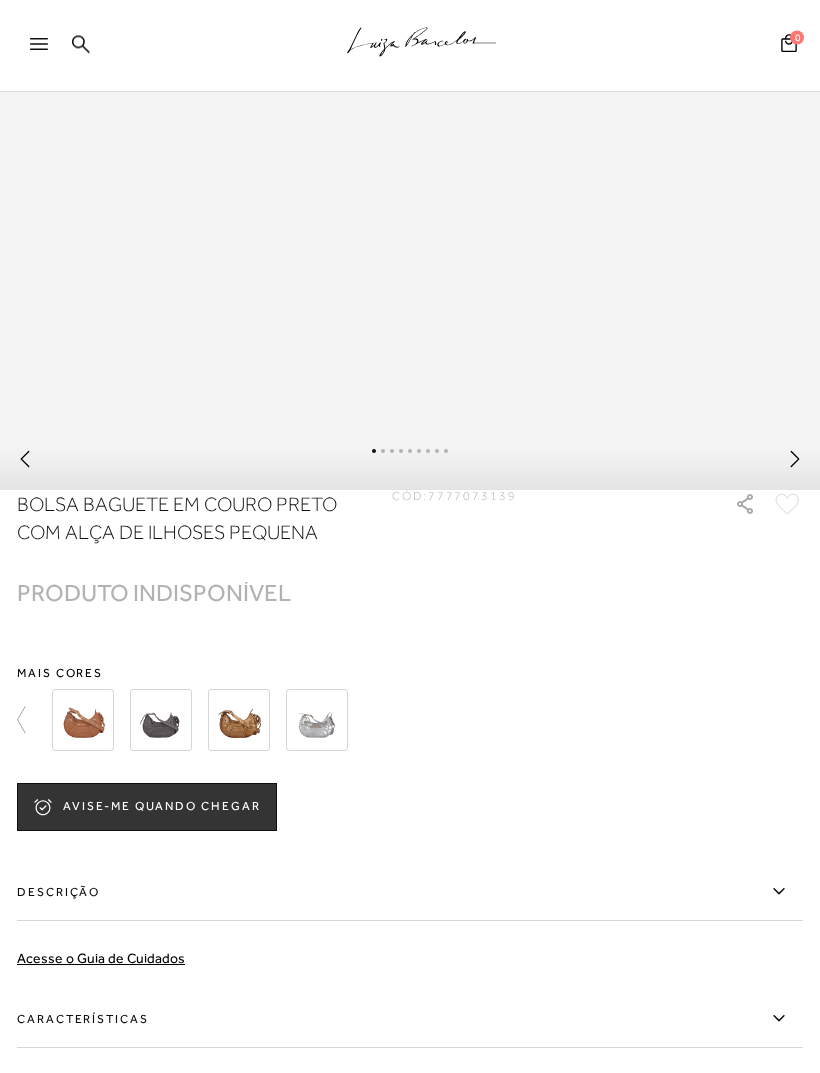 scroll, scrollTop: 945, scrollLeft: 0, axis: vertical 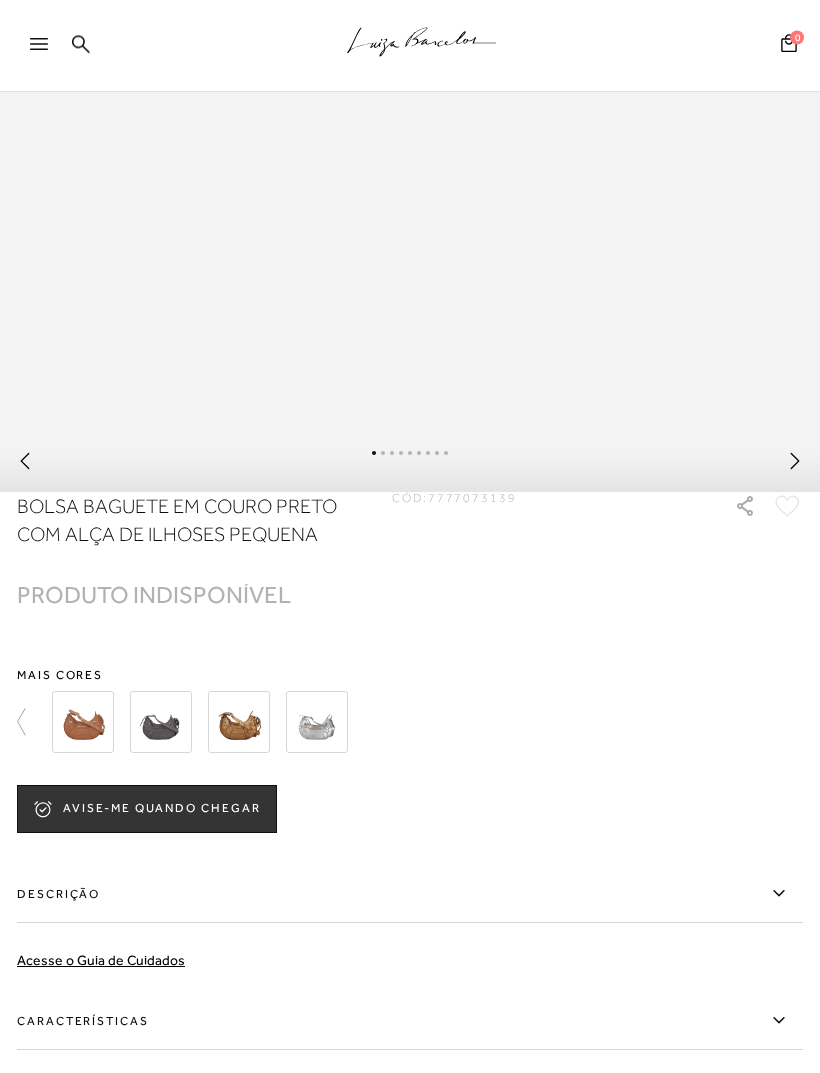 click at bounding box center [239, 723] 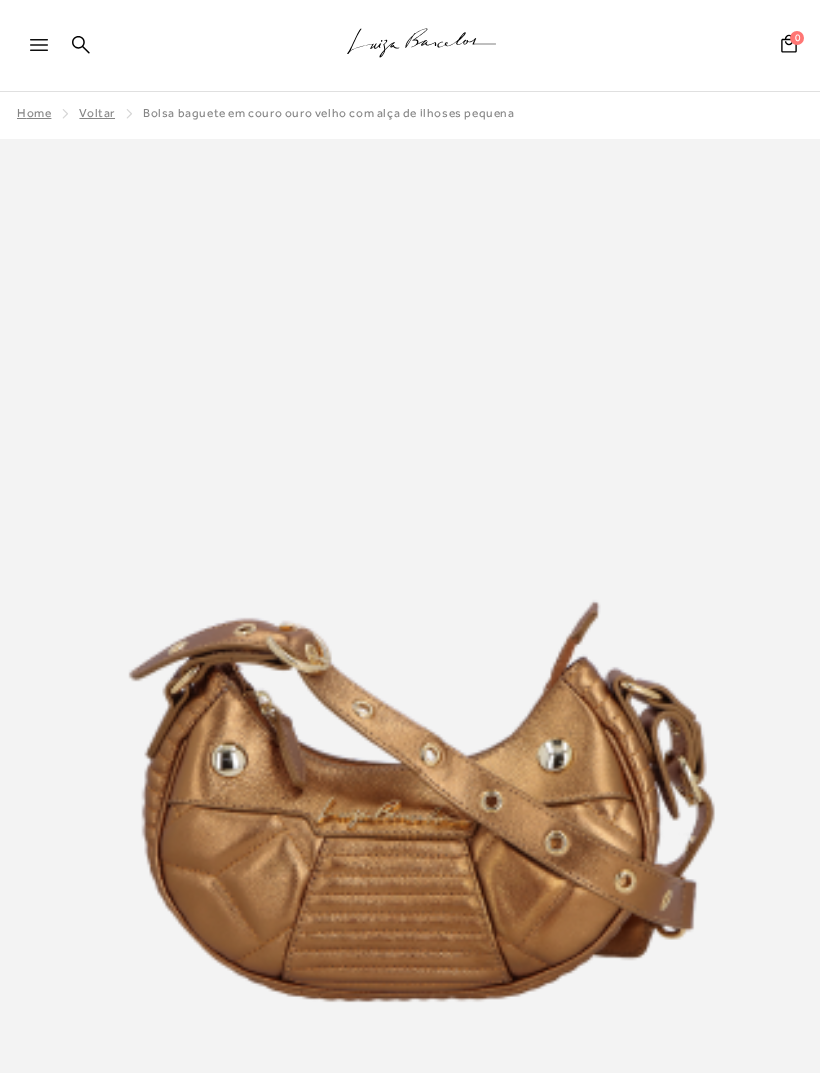 scroll, scrollTop: 0, scrollLeft: 0, axis: both 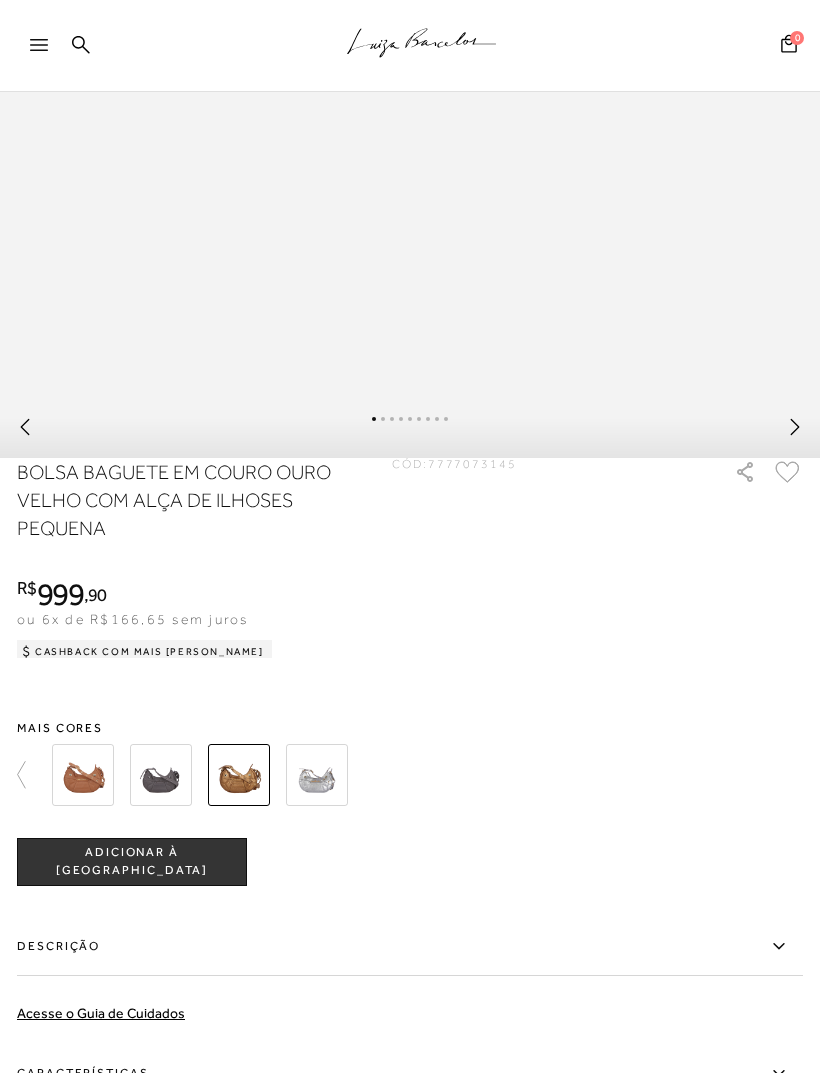 click at bounding box center [317, 775] 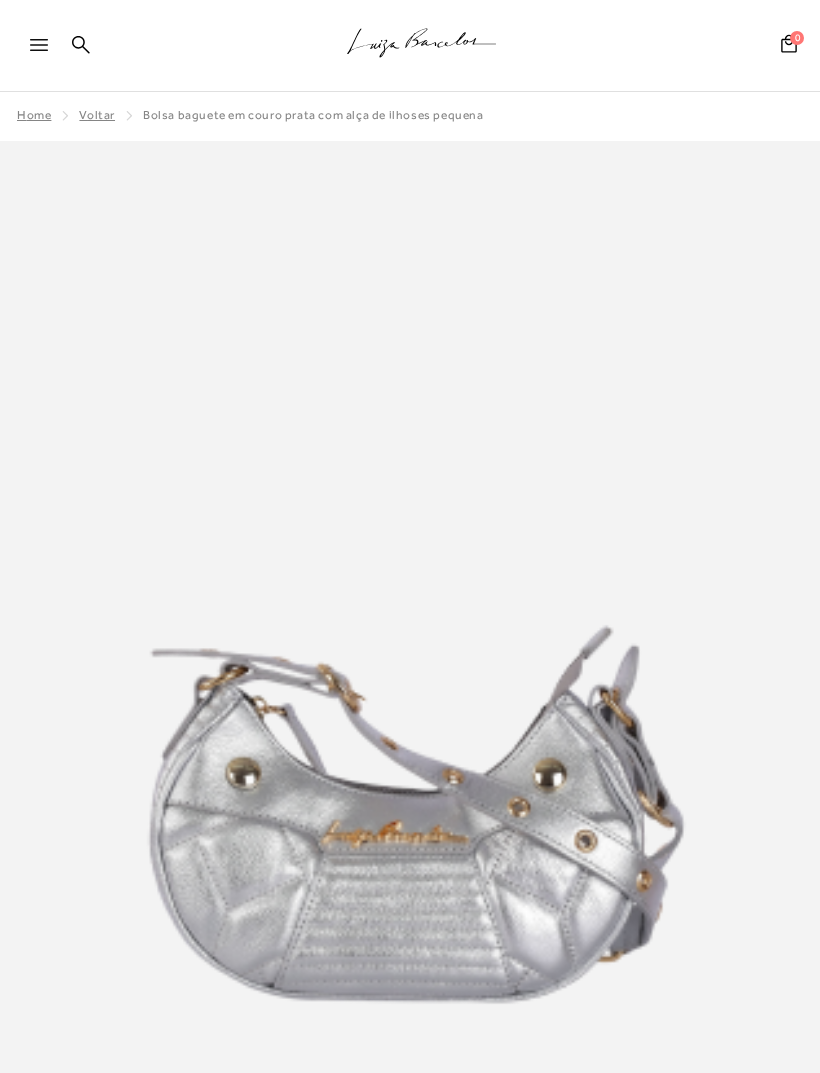 scroll, scrollTop: 0, scrollLeft: 0, axis: both 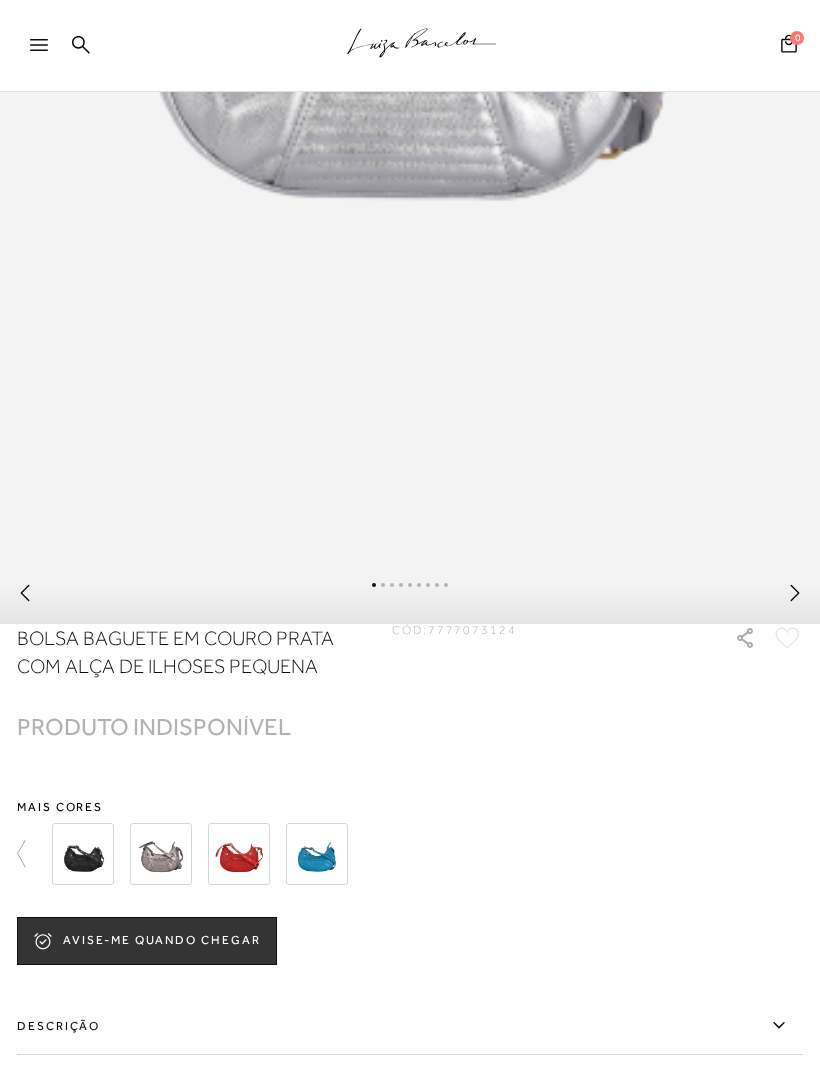 click at bounding box center [239, 854] 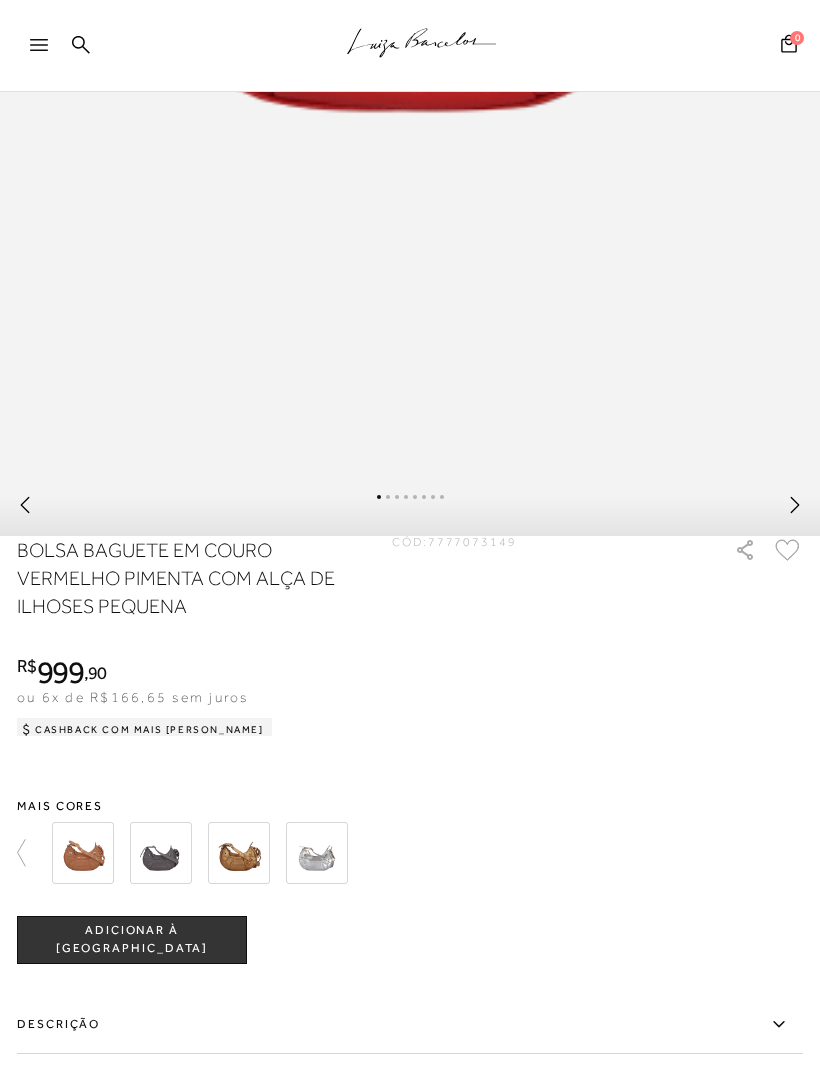 scroll, scrollTop: 901, scrollLeft: 0, axis: vertical 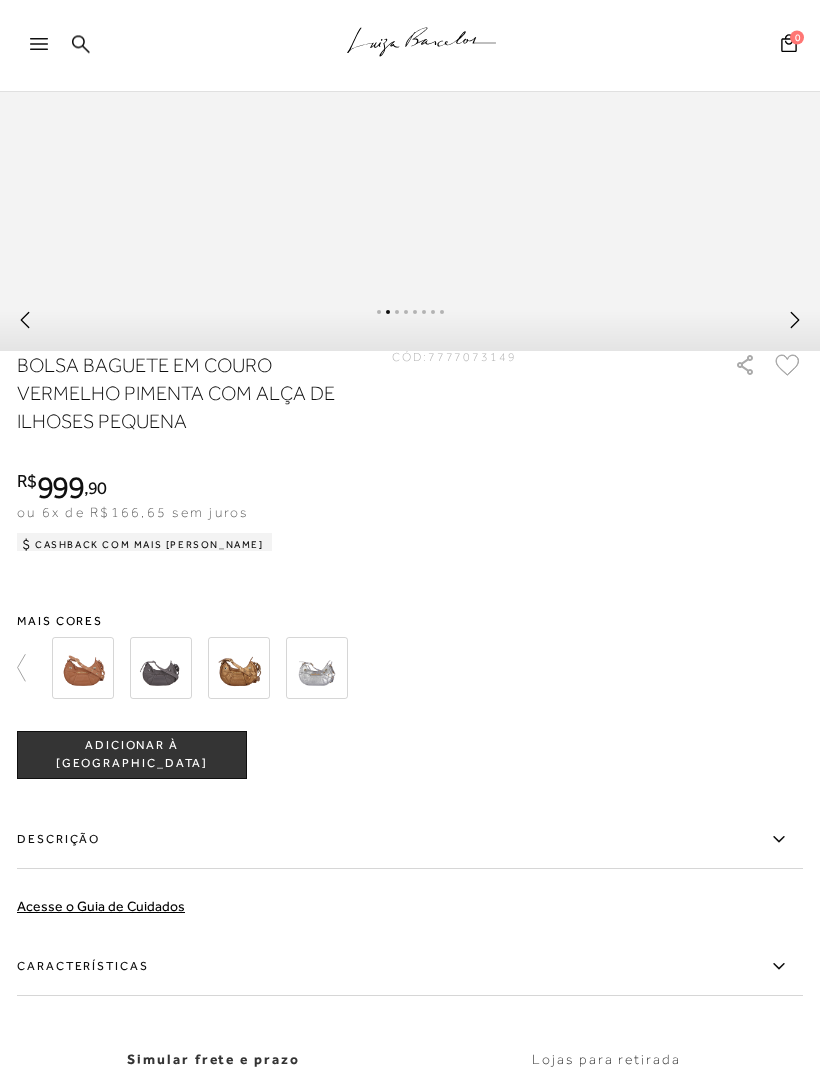 click on "Mais cores" at bounding box center (449, 622) 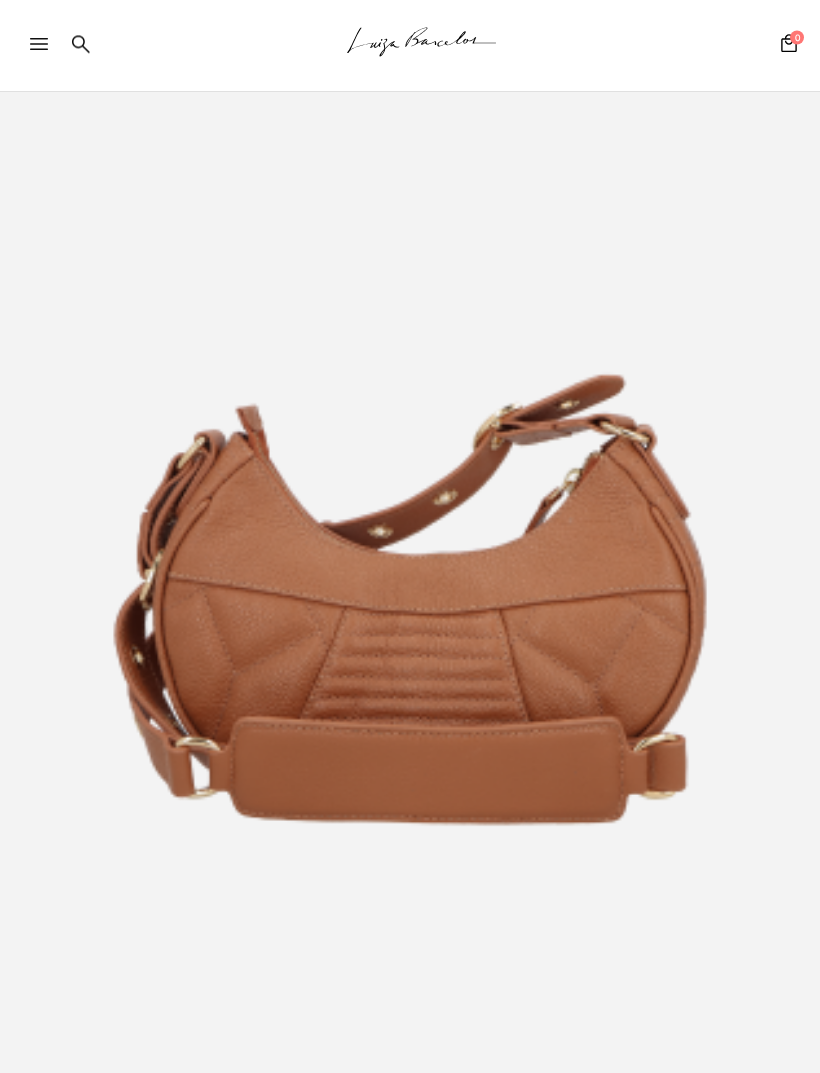 scroll, scrollTop: 0, scrollLeft: 0, axis: both 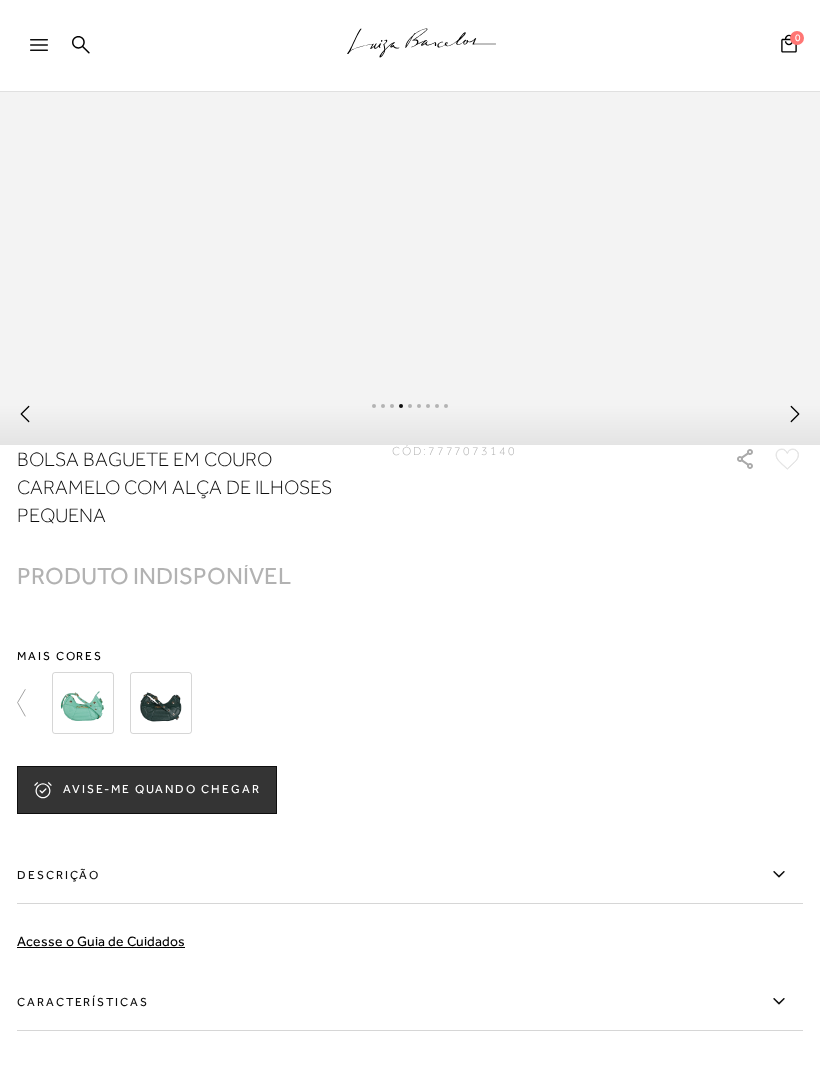 click at bounding box center (161, 703) 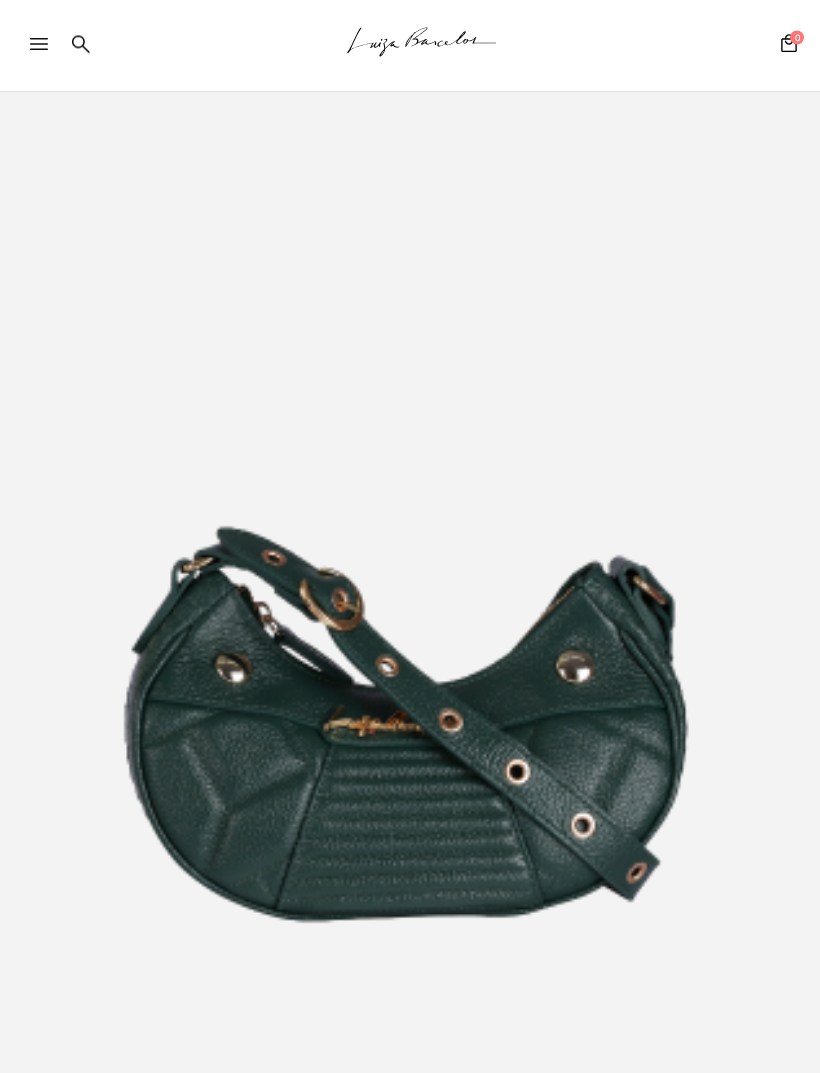 scroll, scrollTop: 0, scrollLeft: 0, axis: both 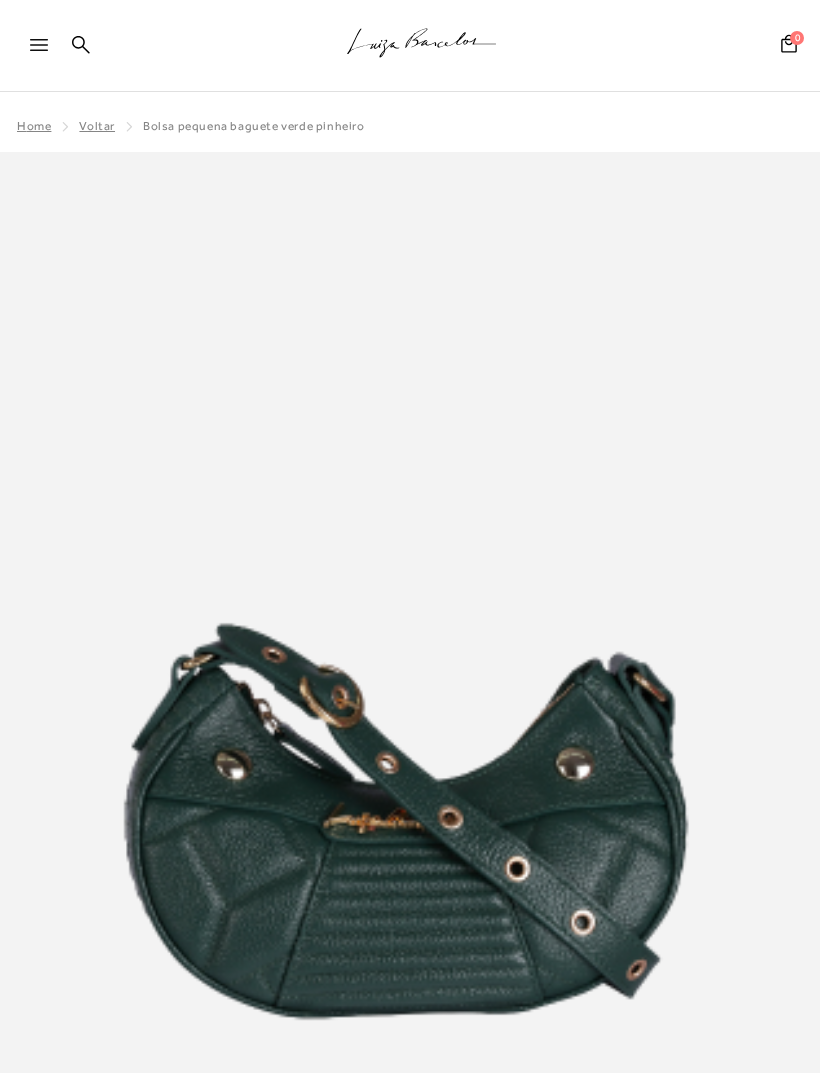 click on ".a{fill-rule:evenodd;stroke:#000!important;stroke-width:0!important;}" 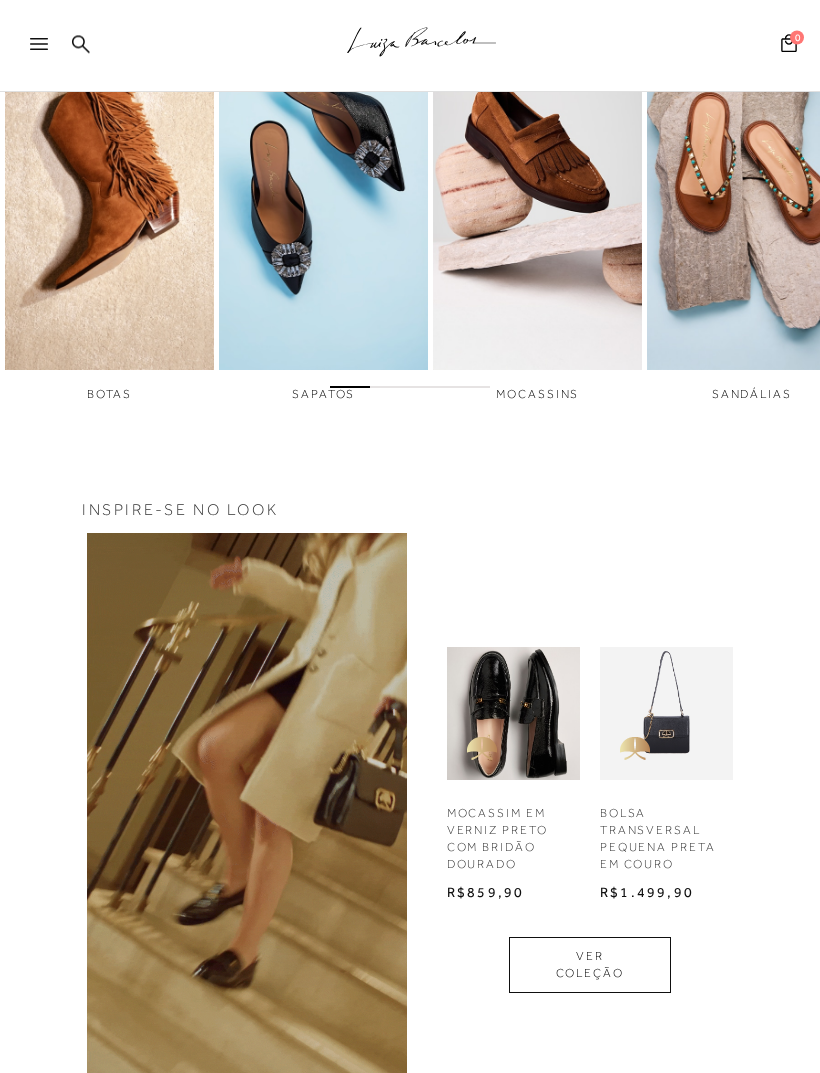 scroll, scrollTop: 482, scrollLeft: 0, axis: vertical 